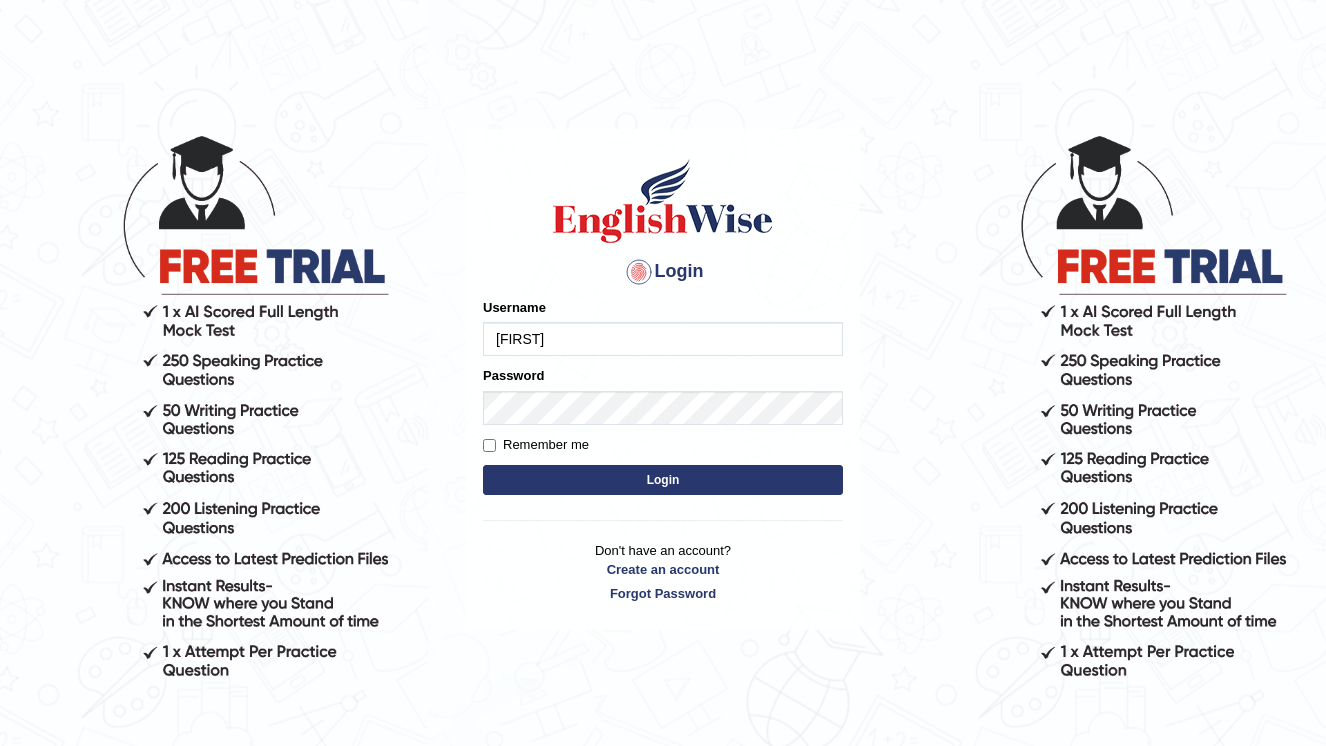 scroll, scrollTop: 0, scrollLeft: 0, axis: both 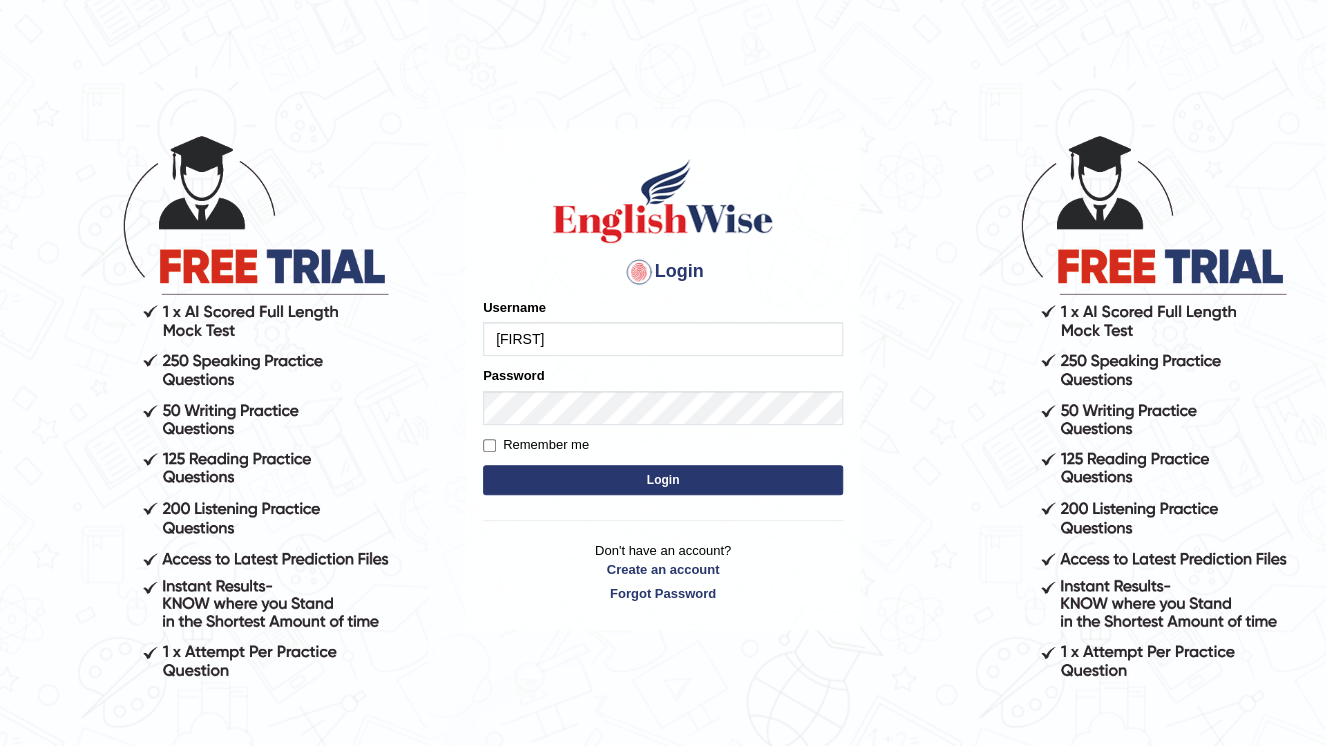type on "[FIRST]" 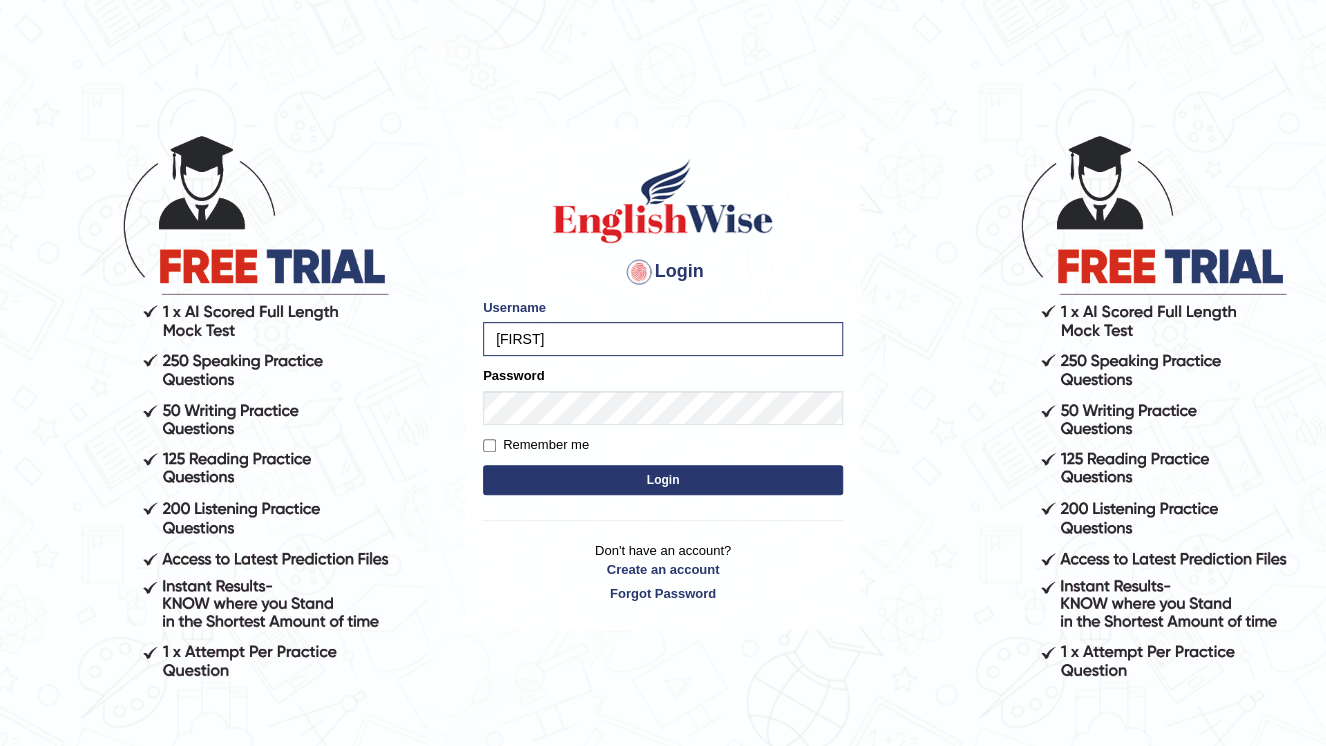 click on "Login" at bounding box center [663, 480] 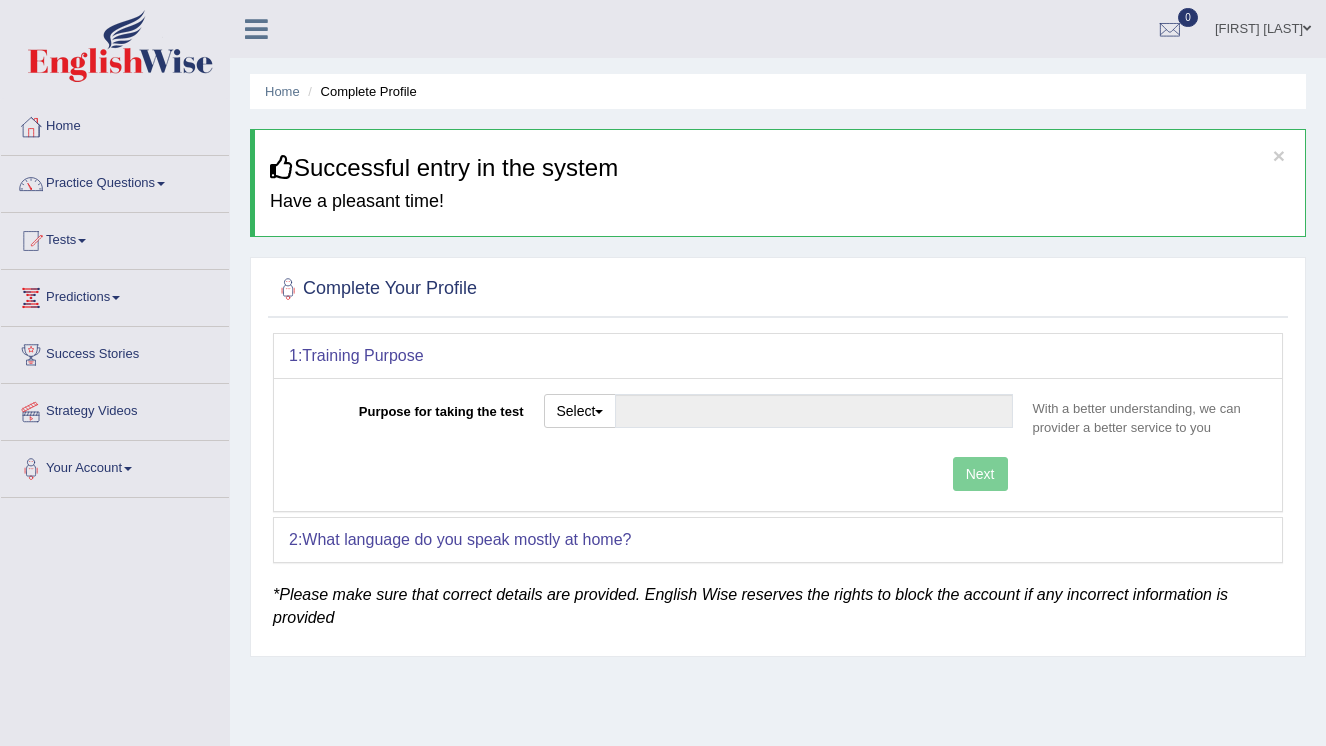 scroll, scrollTop: 0, scrollLeft: 0, axis: both 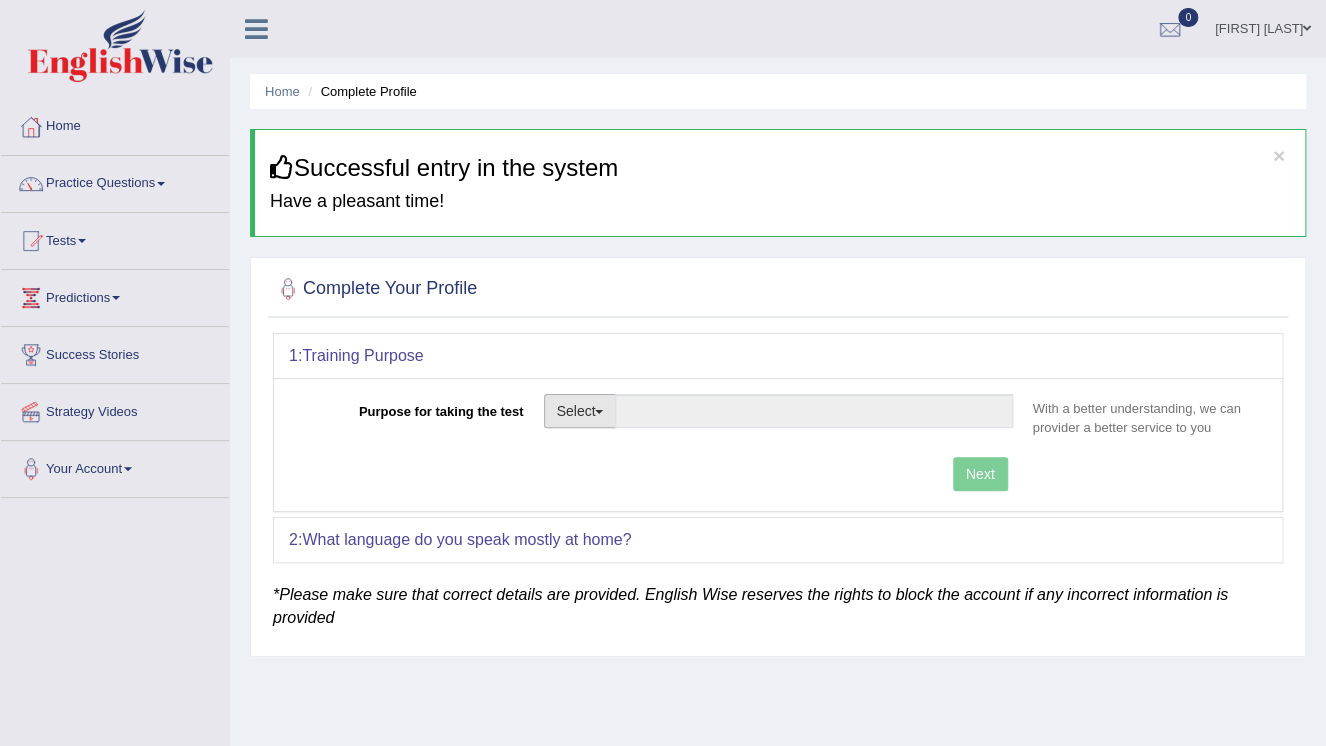 click on "Select" at bounding box center (580, 411) 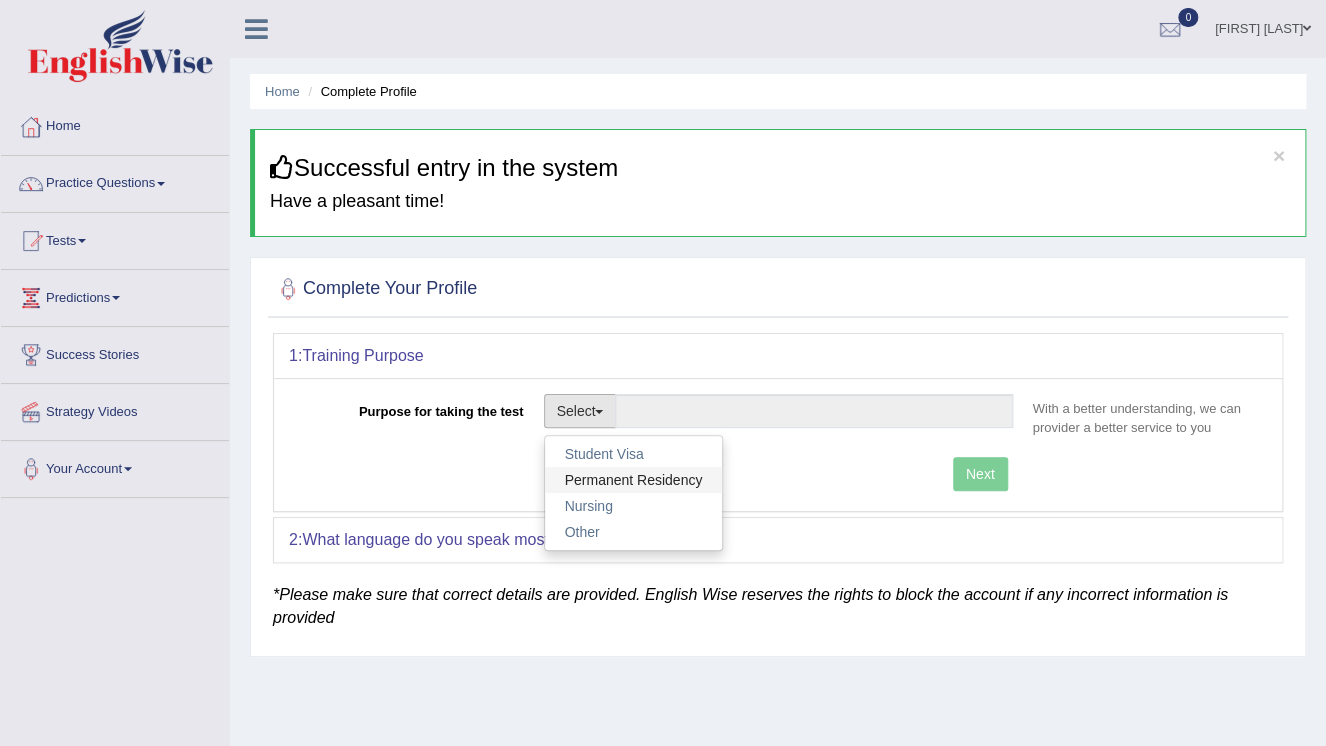 click on "Permanent Residency" at bounding box center (634, 480) 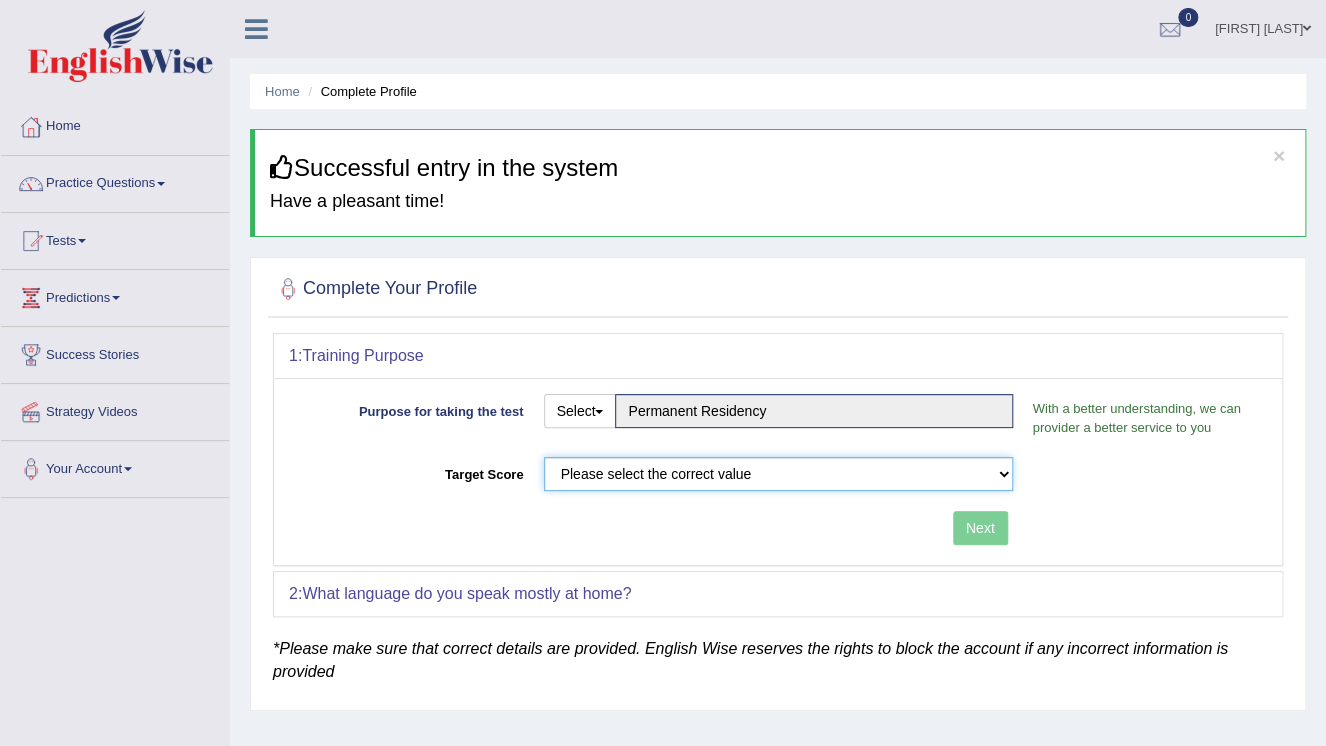 click on "Please select the correct value
50 (6 bands)
58 (6.5 bands)
65 (7 bands)
79 (8 bands)" at bounding box center [778, 474] 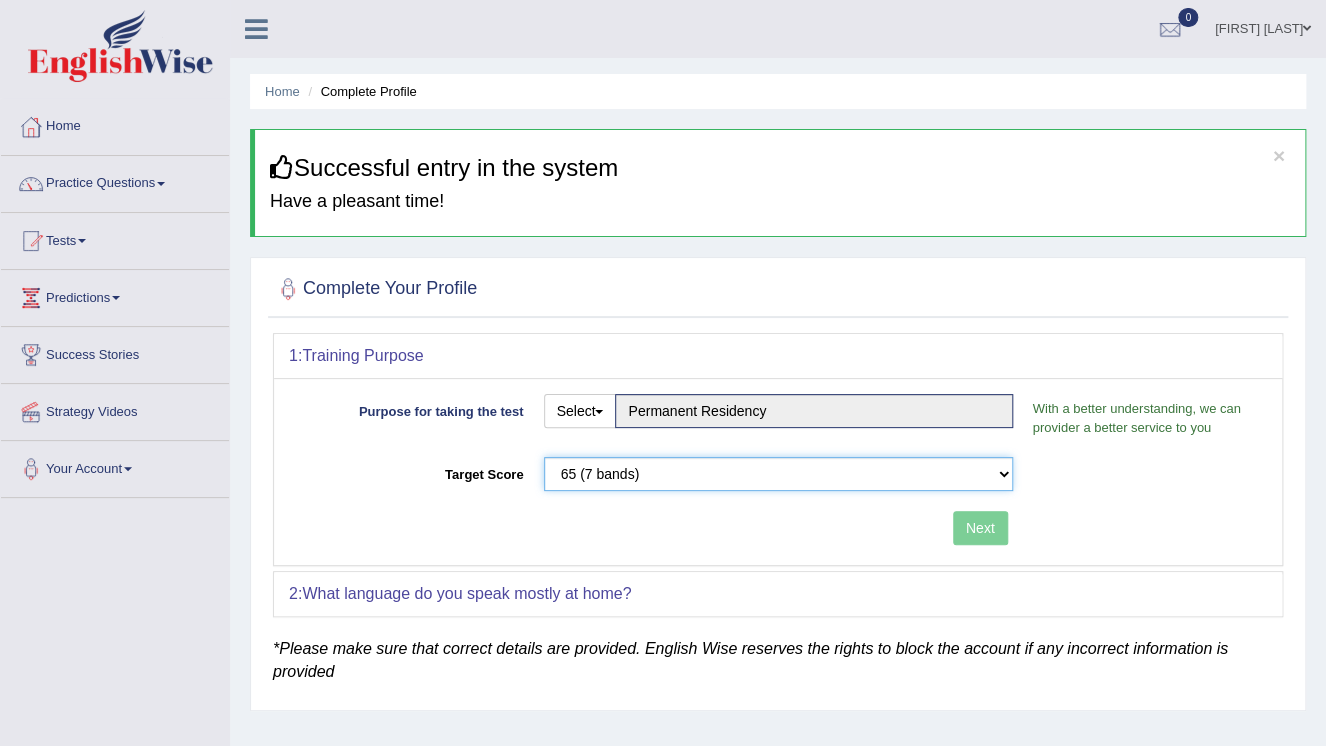 click on "Please select the correct value
50 (6 bands)
58 (6.5 bands)
65 (7 bands)
79 (8 bands)" at bounding box center (778, 474) 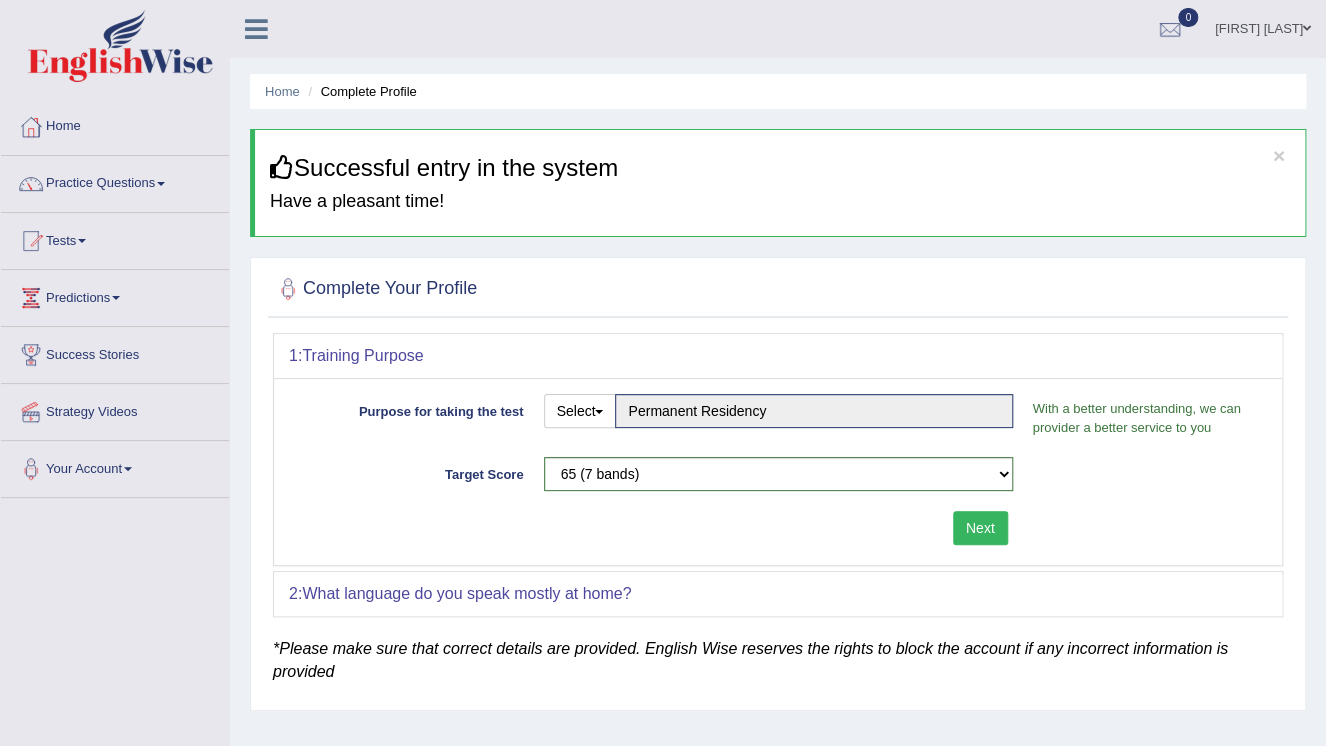 click on "Next" at bounding box center (980, 528) 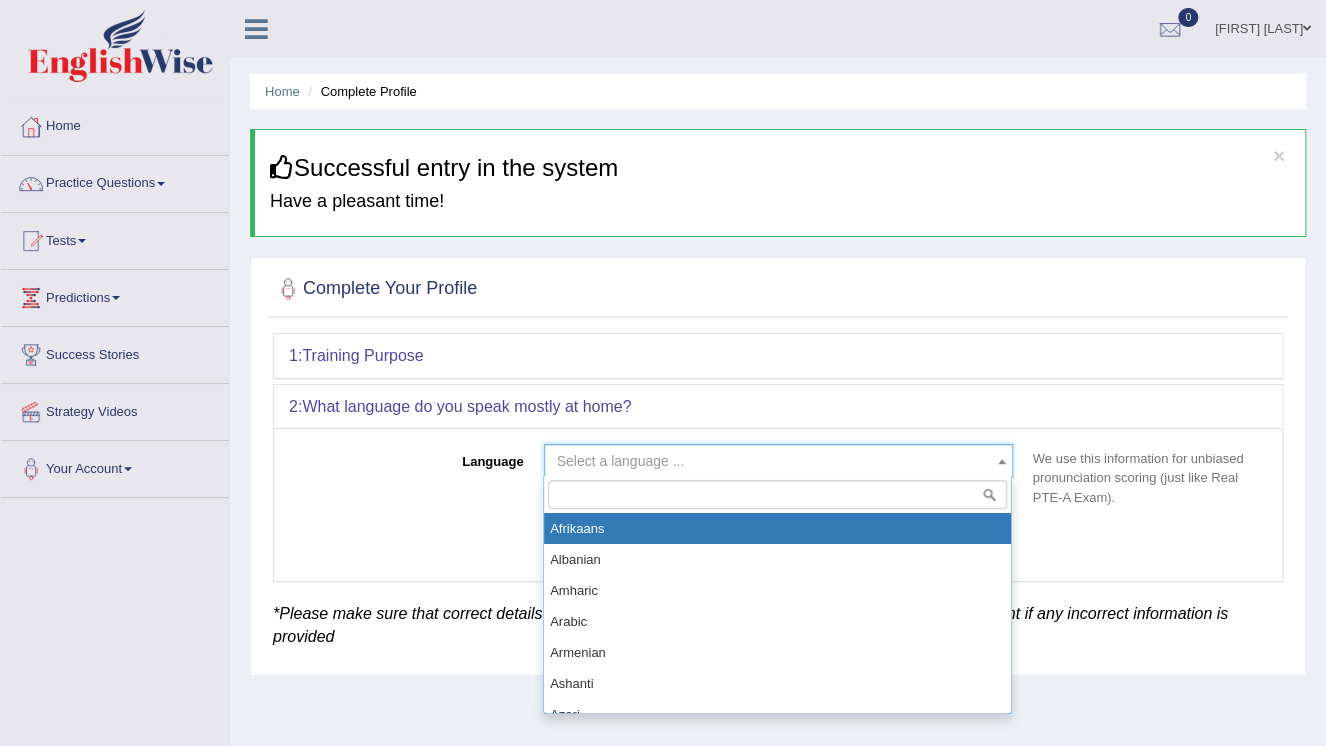 click at bounding box center [1002, 461] 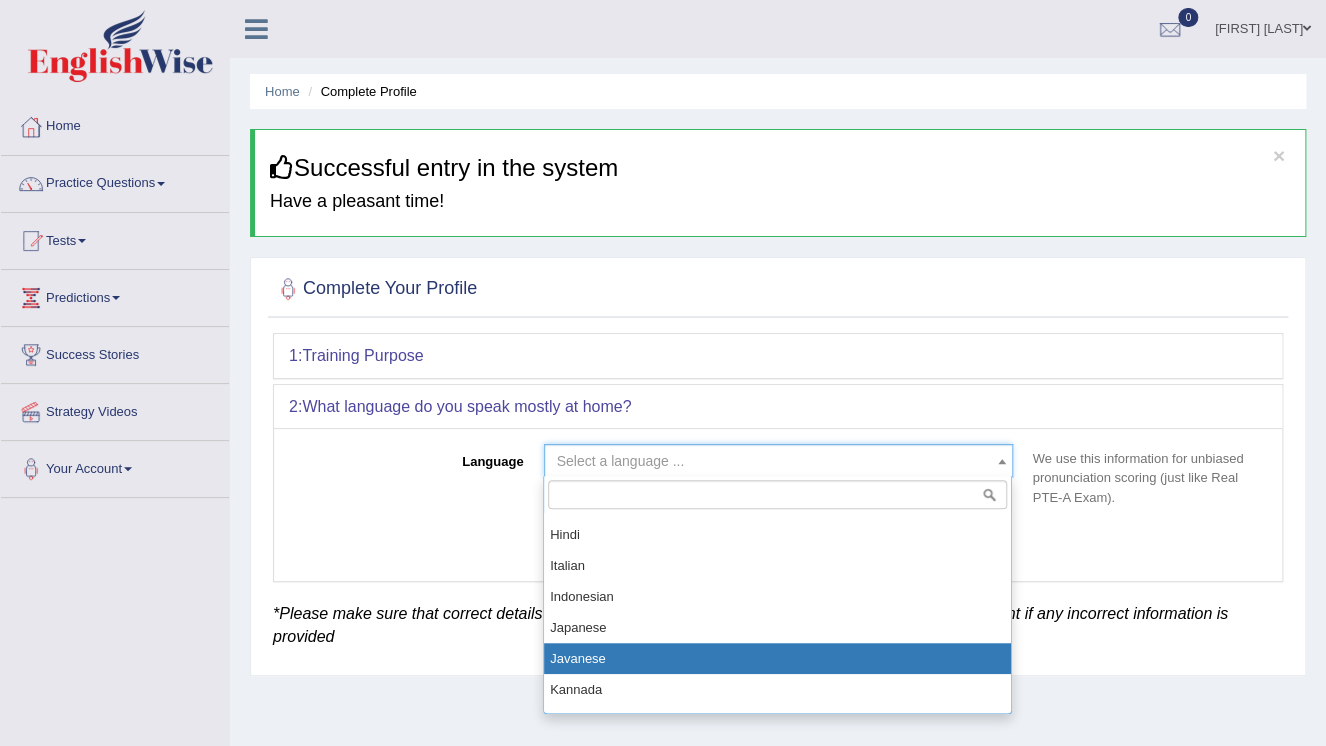 scroll, scrollTop: 800, scrollLeft: 0, axis: vertical 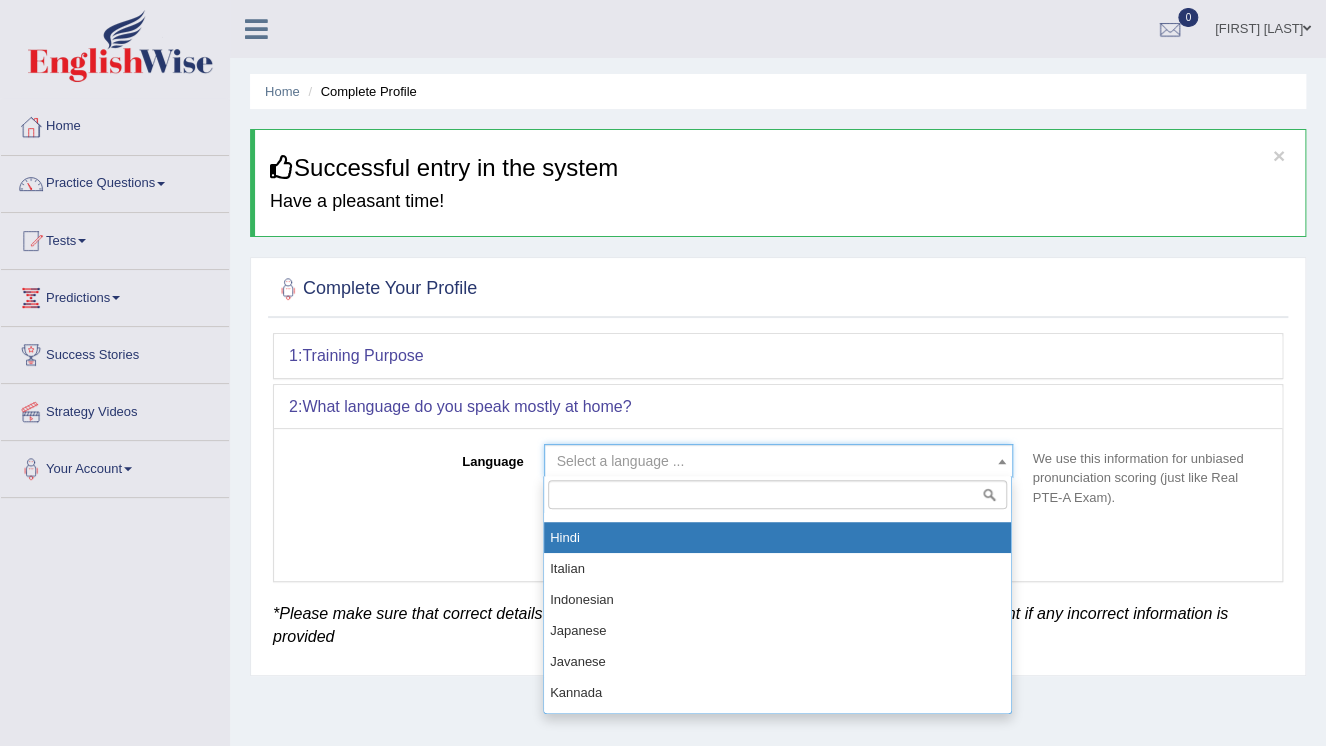 select on "Hindi" 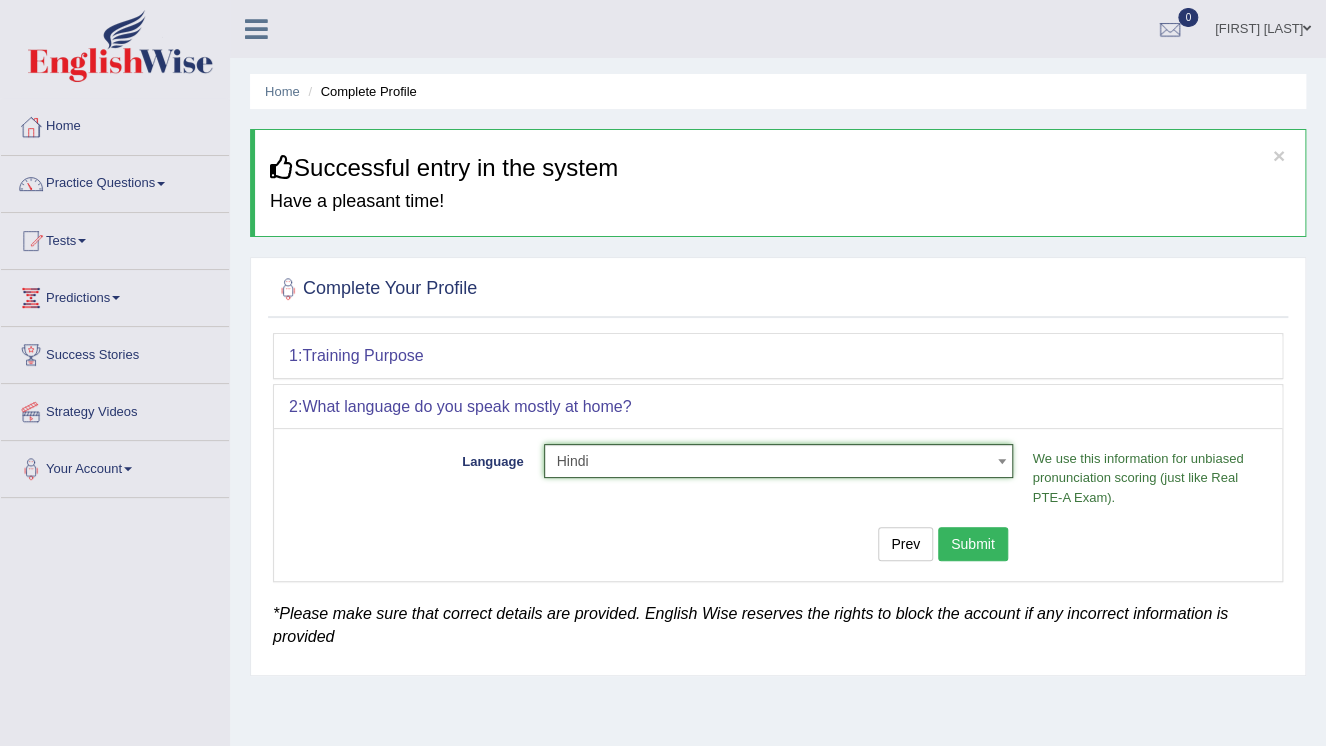 click on "Submit" at bounding box center [973, 544] 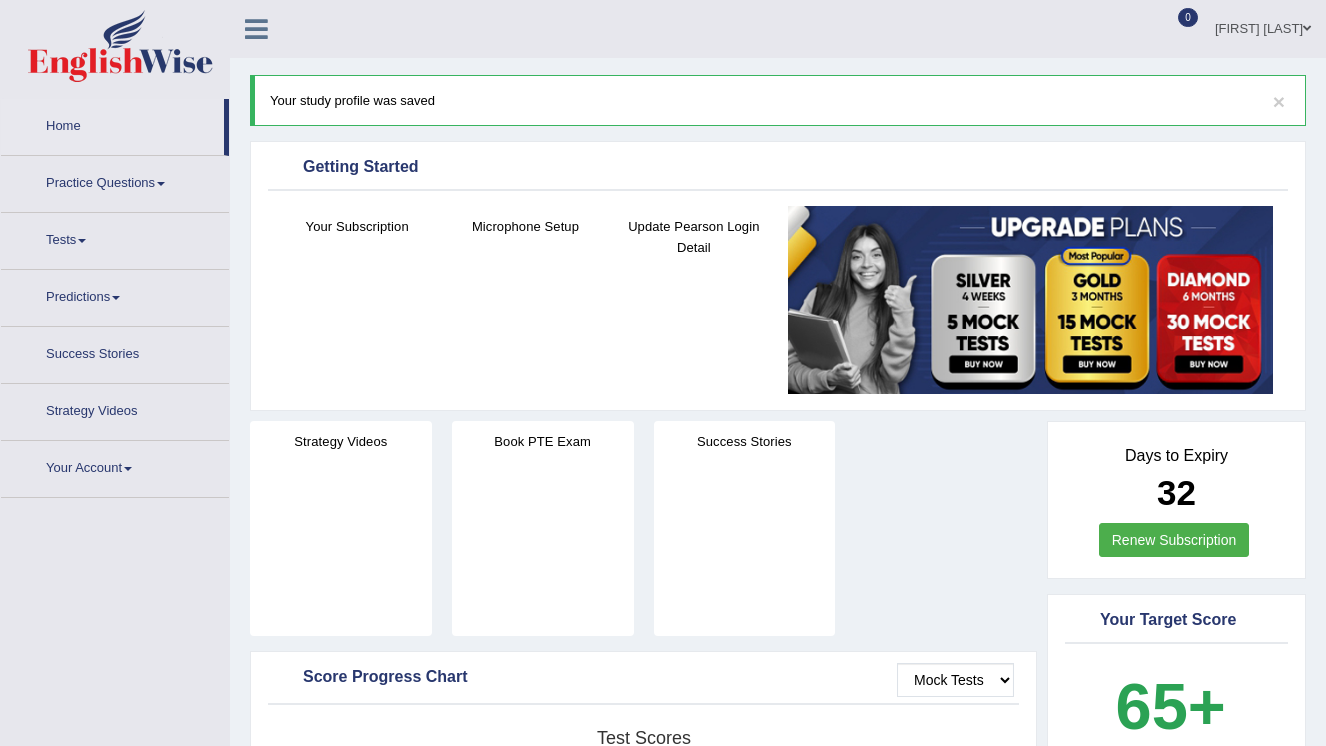 scroll, scrollTop: 0, scrollLeft: 0, axis: both 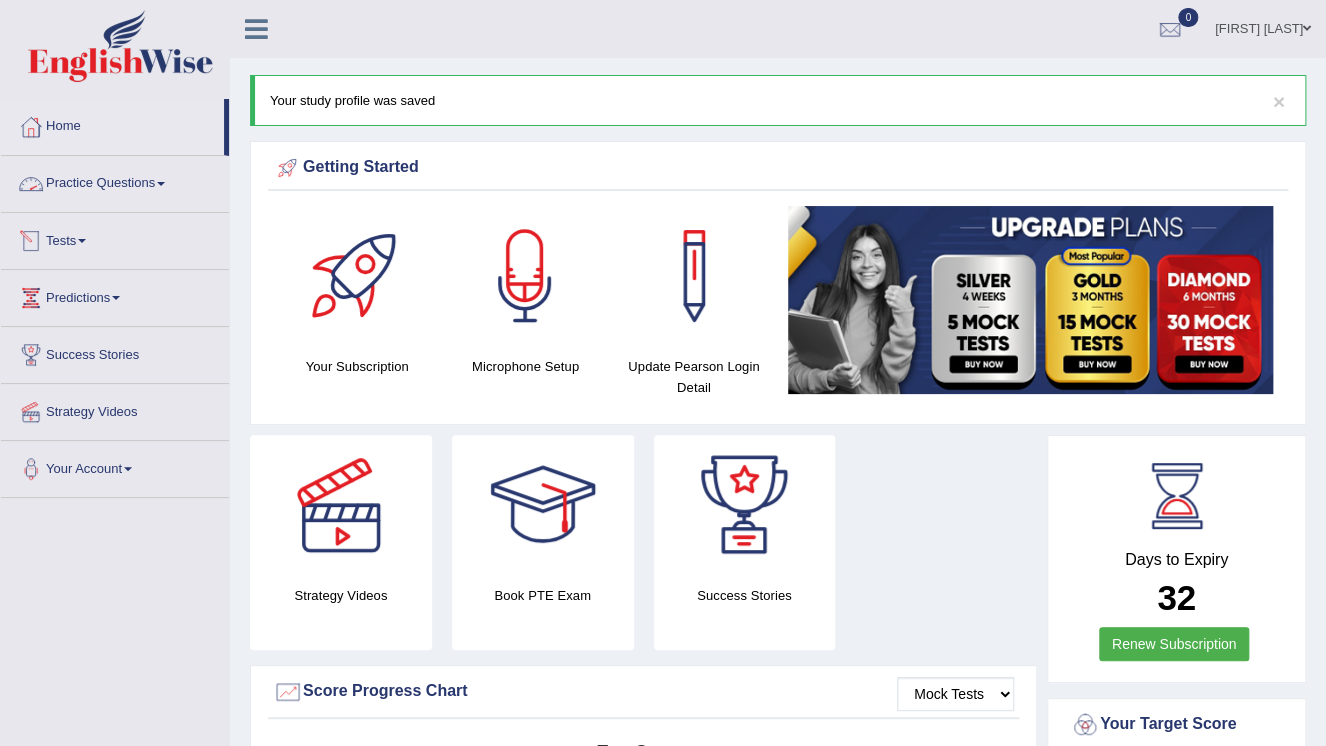 click on "Practice Questions" at bounding box center [115, 181] 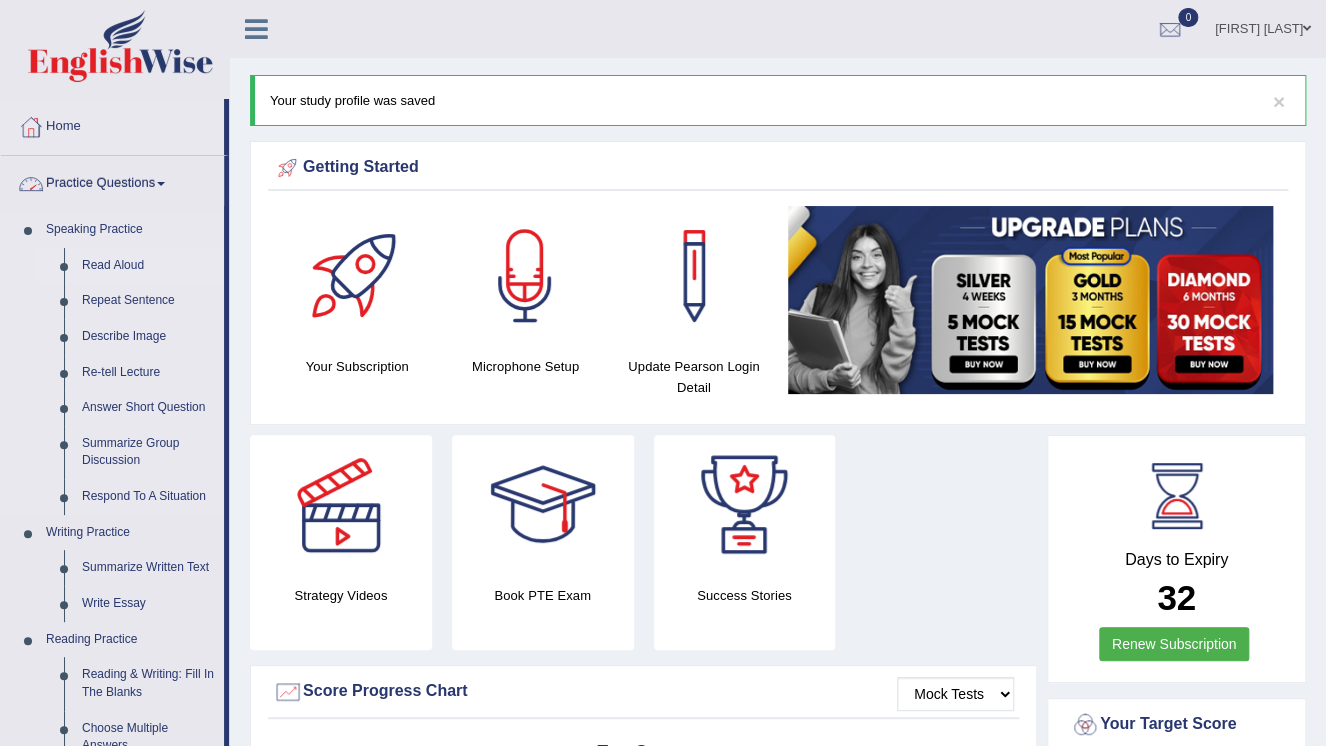 click on "Read Aloud" at bounding box center (148, 266) 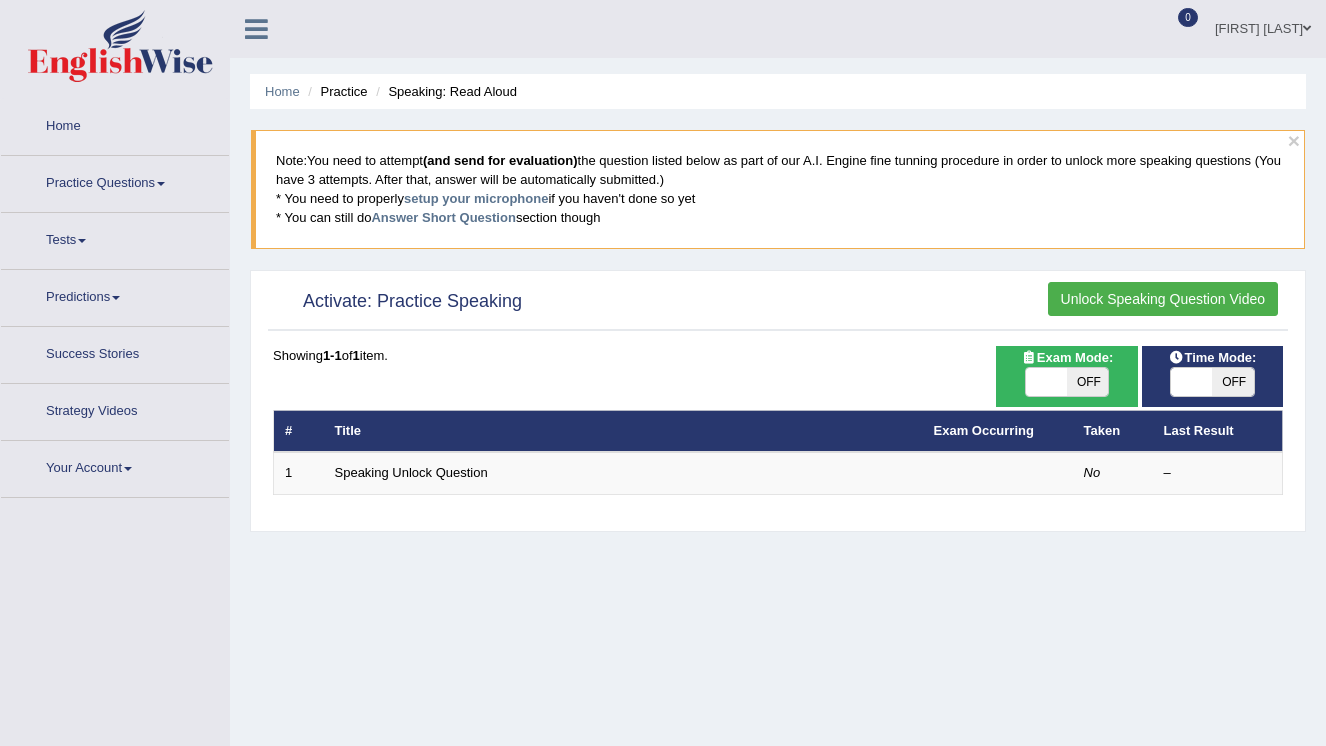 scroll, scrollTop: 0, scrollLeft: 0, axis: both 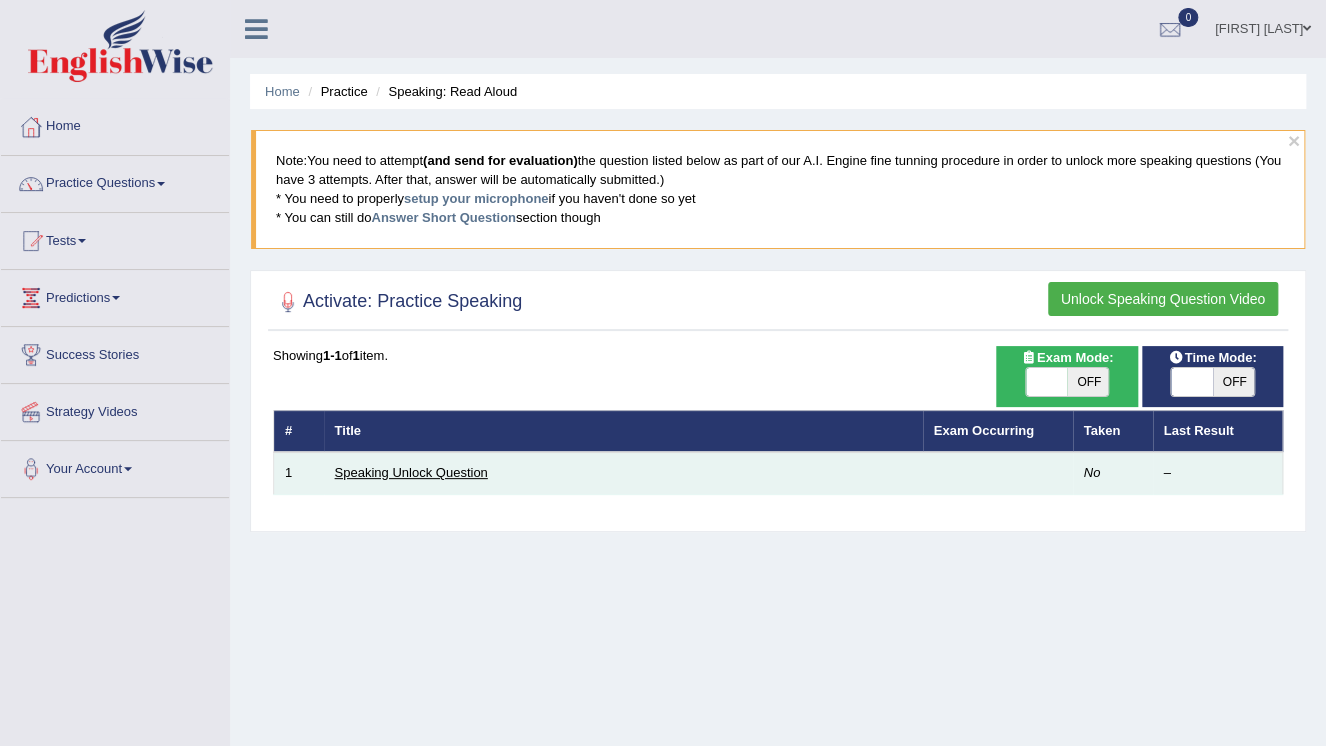 click on "Speaking Unlock Question" at bounding box center [411, 472] 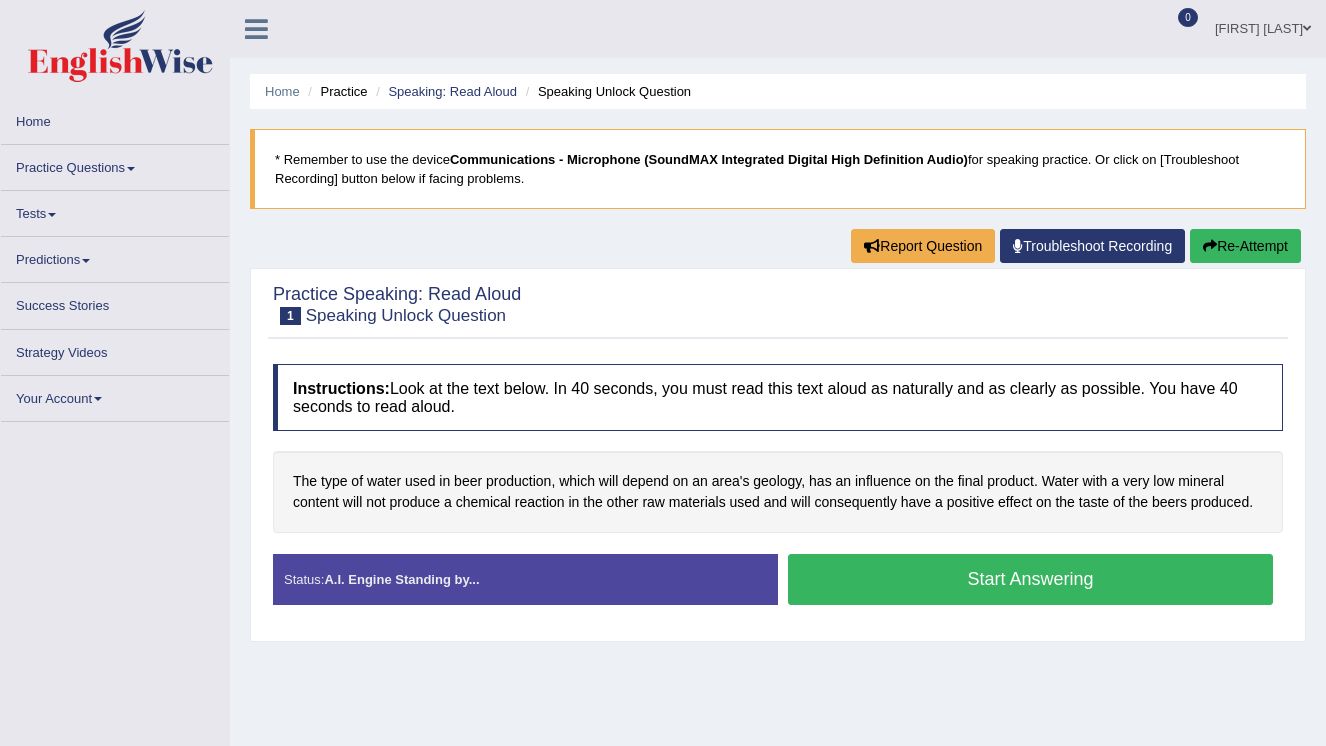 scroll, scrollTop: 0, scrollLeft: 0, axis: both 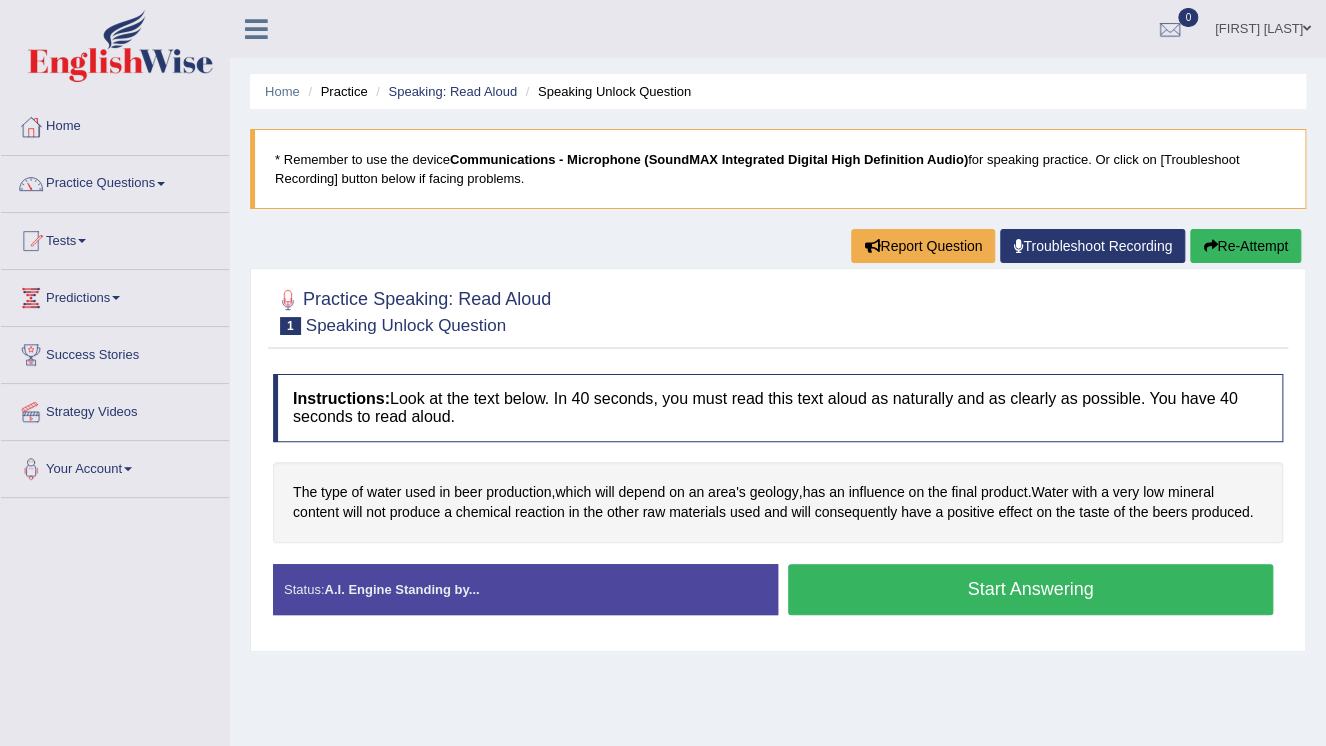 click on "Start Answering" at bounding box center [1030, 589] 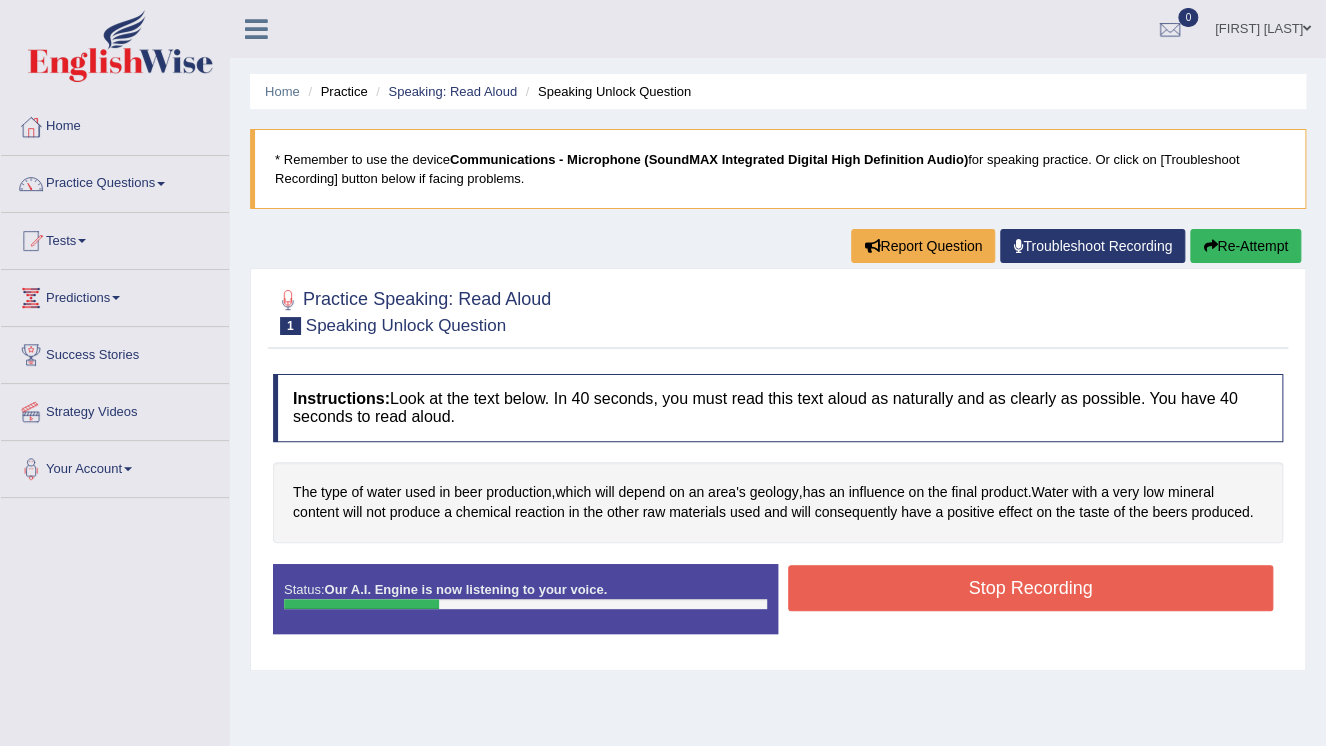 click on "Stop Recording" at bounding box center [1030, 588] 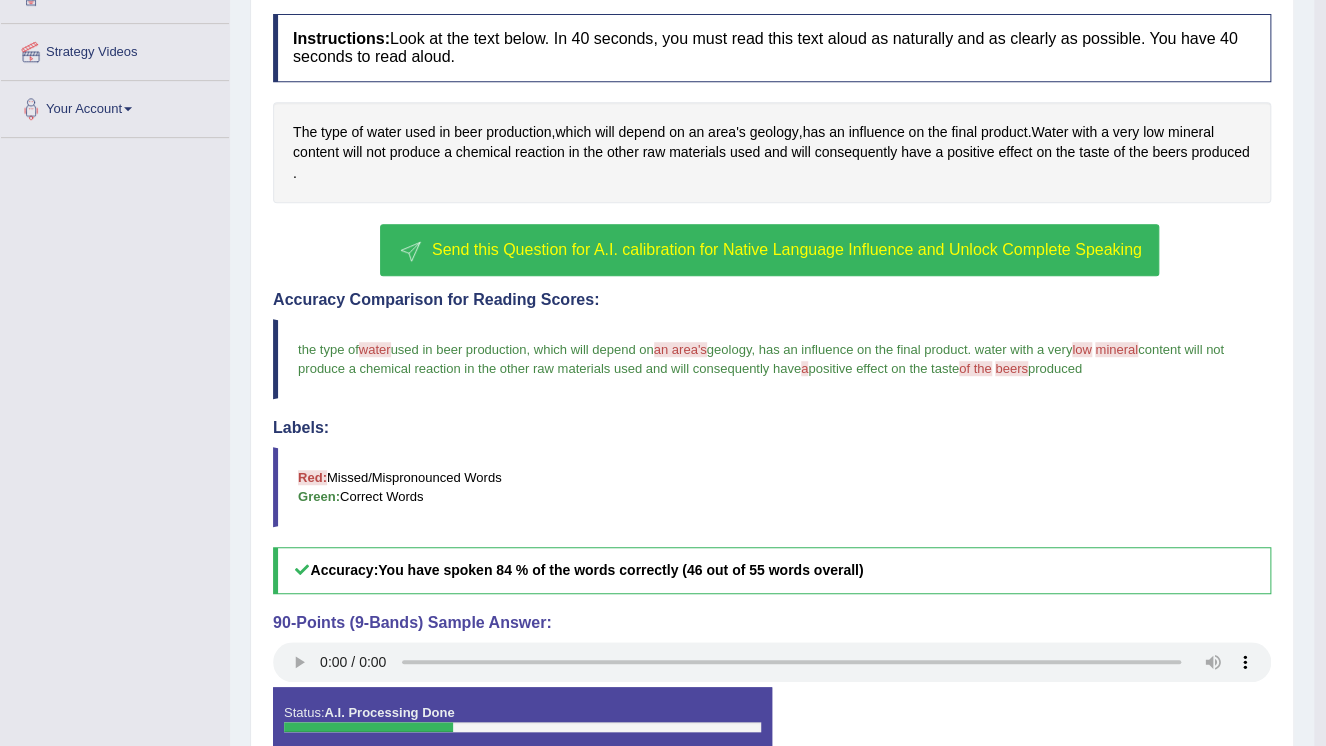scroll, scrollTop: 470, scrollLeft: 0, axis: vertical 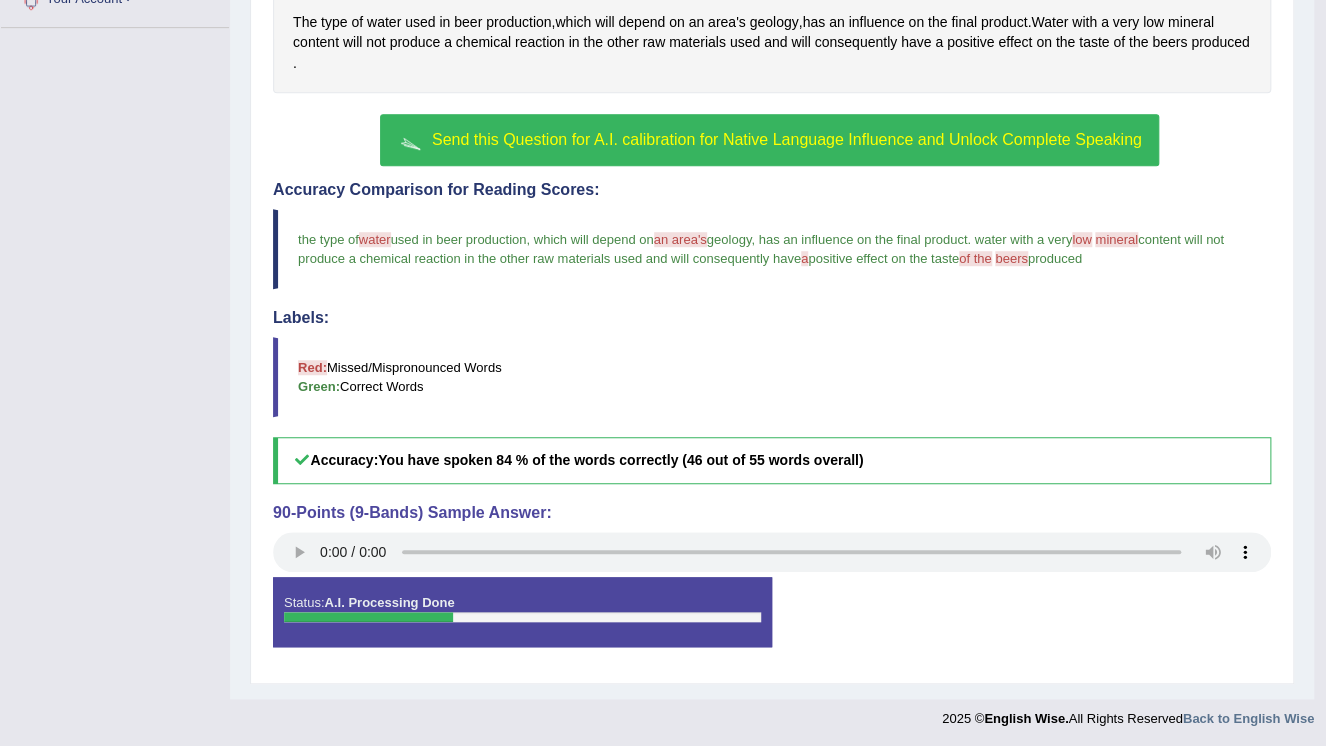 click on "Send this Question for A.I. calibration for Native Language Influence and Unlock Complete Speaking" at bounding box center (769, 140) 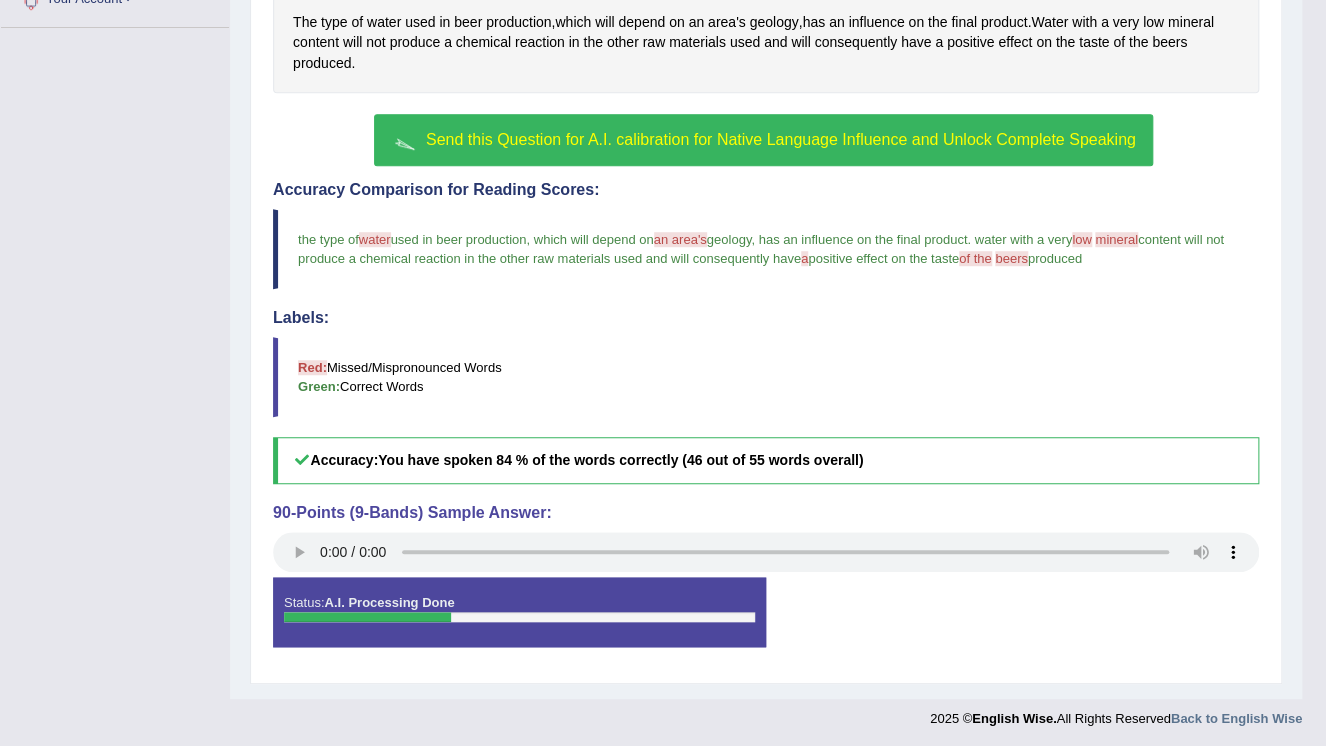click on "Send this Question for A.I. calibration for Native Language Influence and Unlock Complete Speaking" at bounding box center (763, 140) 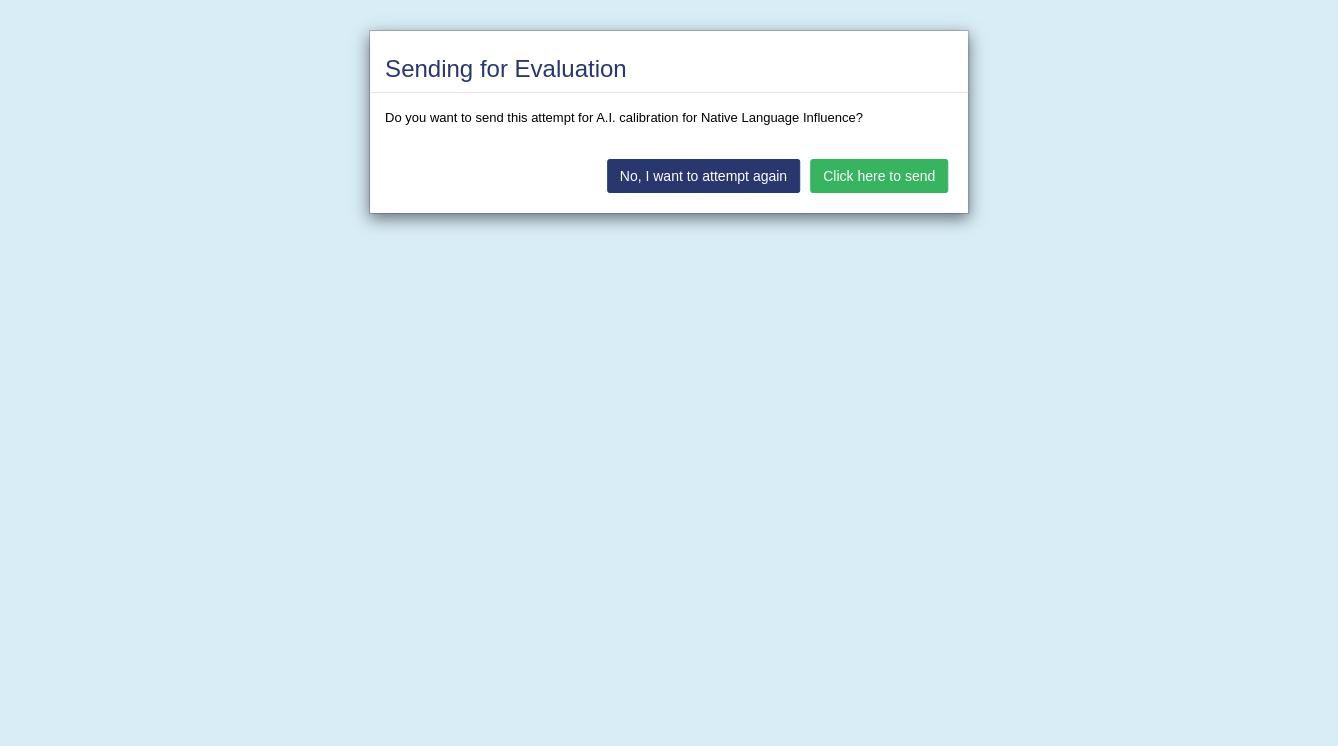 click on "Click here to send" at bounding box center [879, 176] 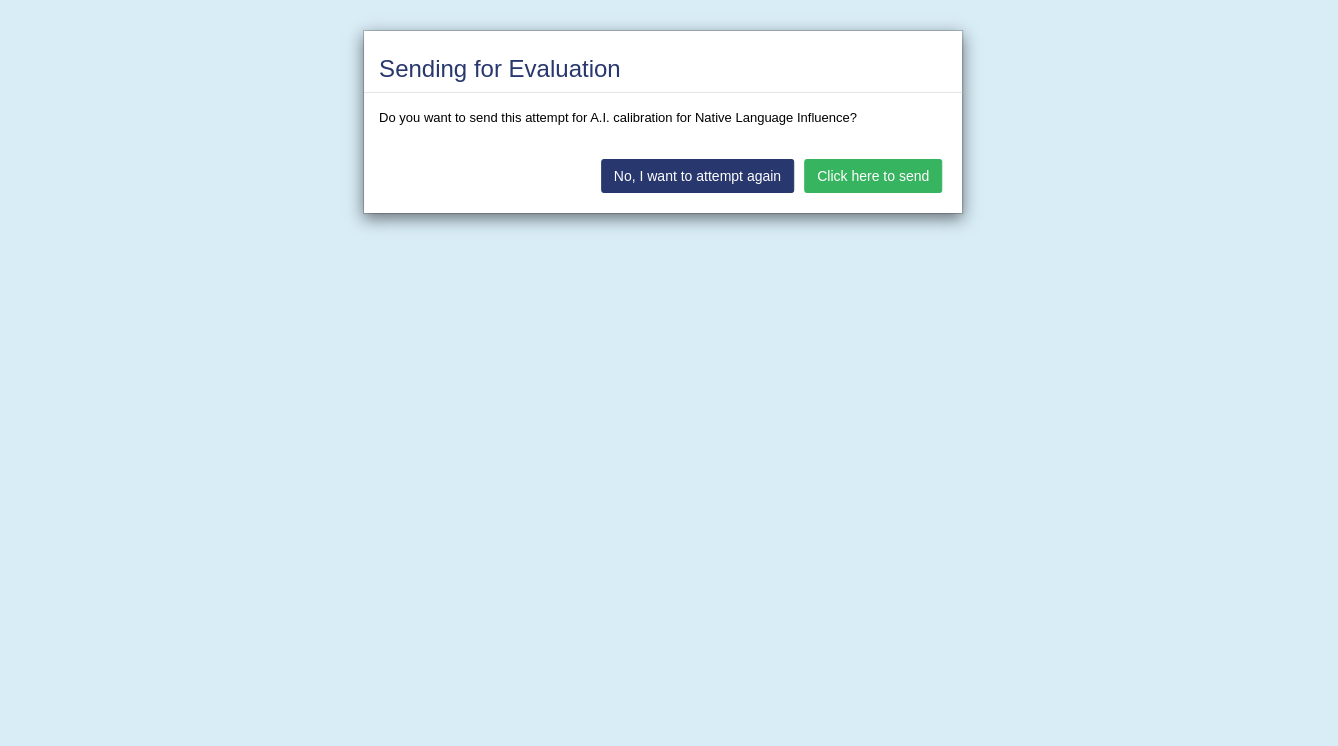 click on "Click here to send" at bounding box center (879, 130) 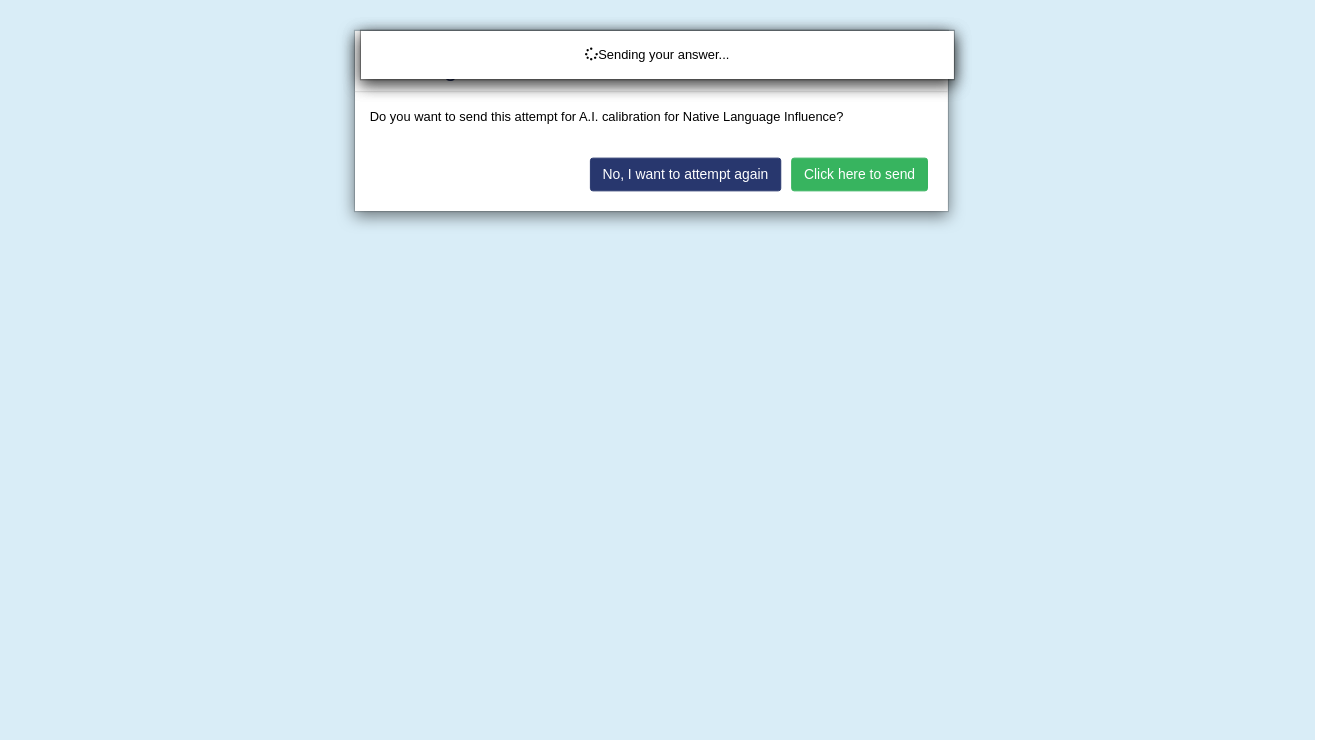 scroll, scrollTop: 414, scrollLeft: 0, axis: vertical 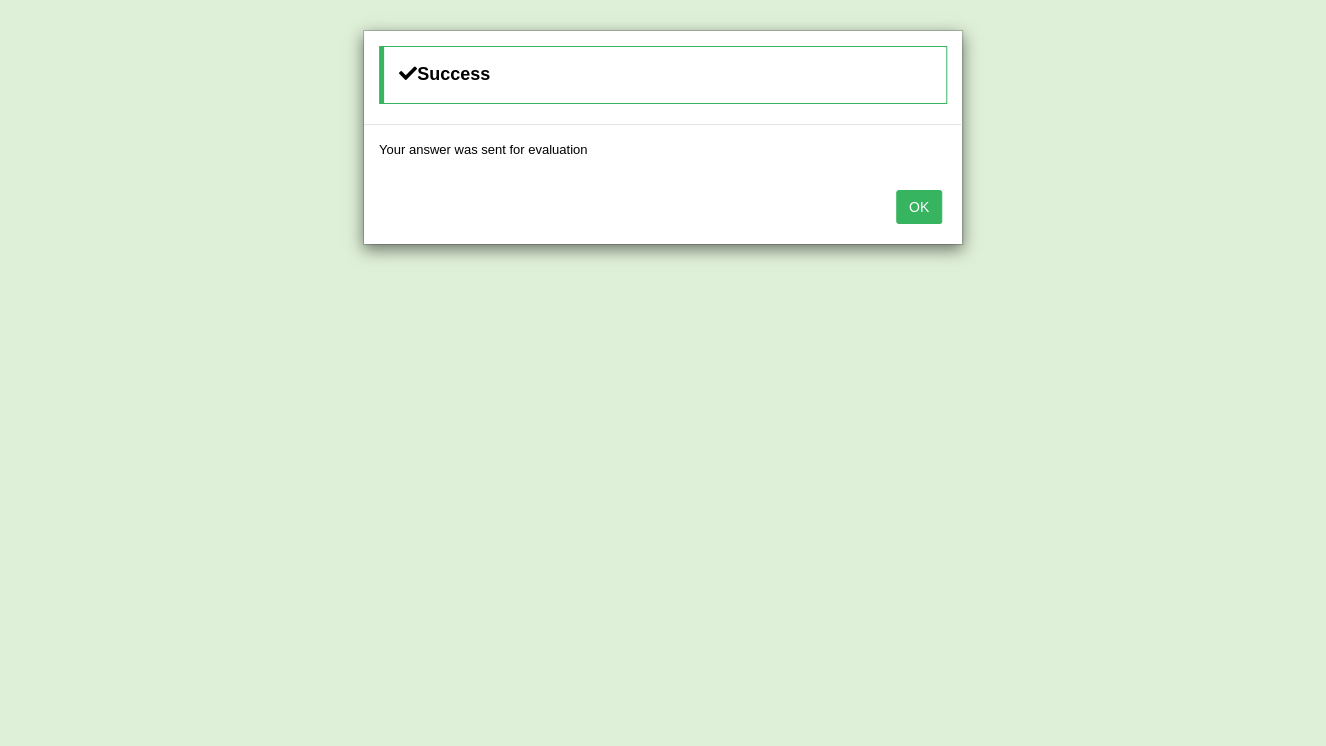 click on "OK" at bounding box center (919, 207) 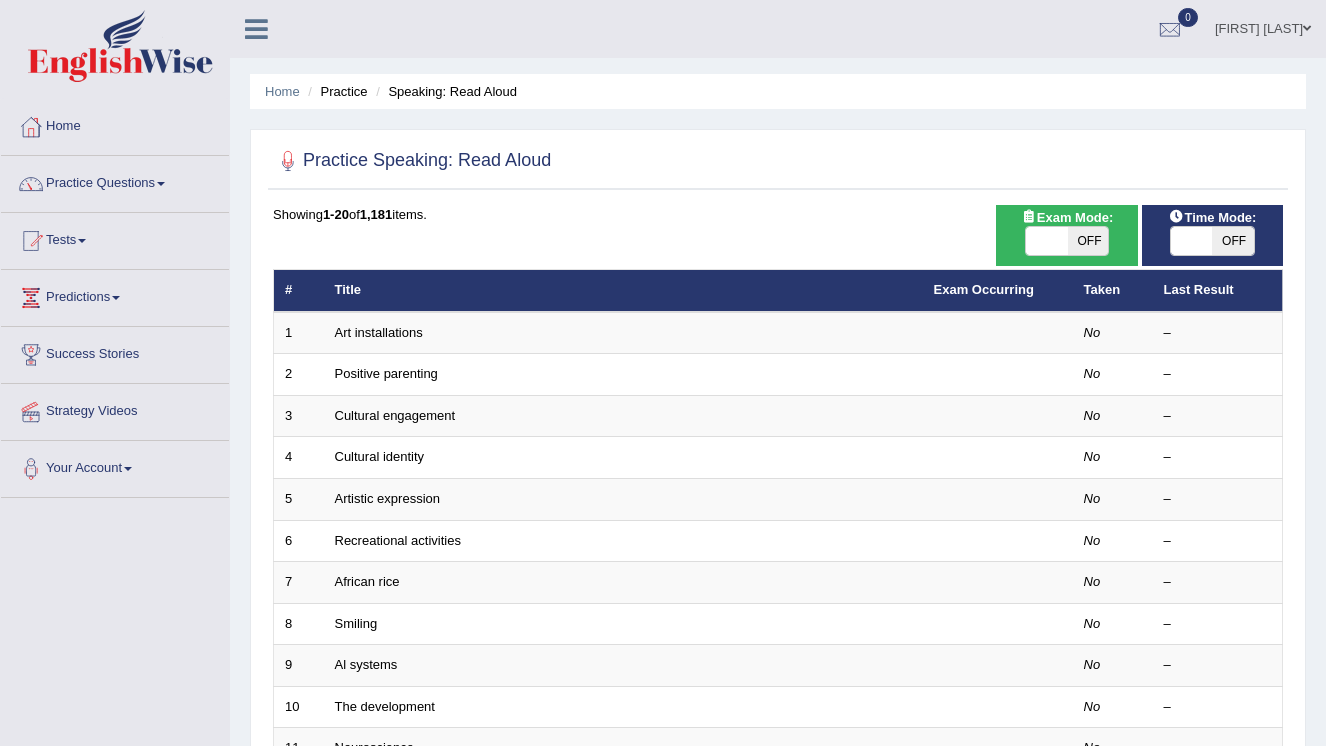 scroll, scrollTop: 0, scrollLeft: 0, axis: both 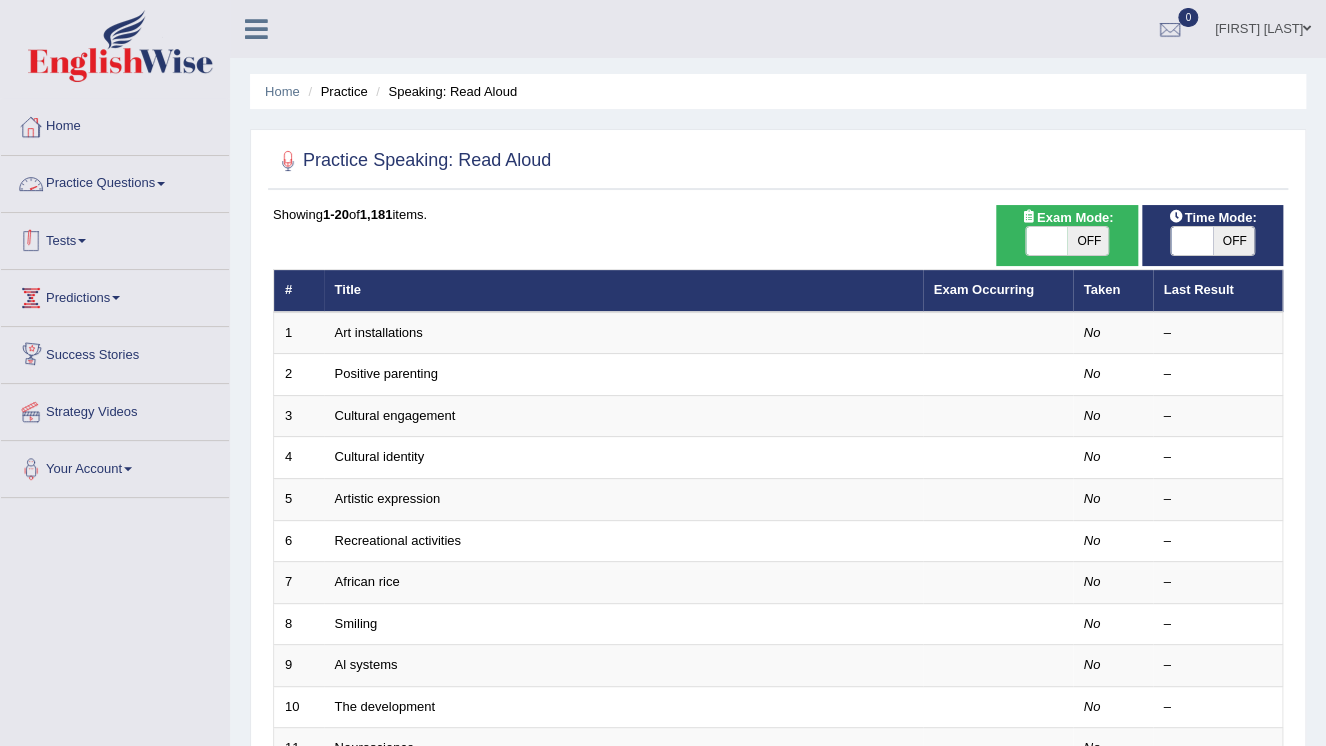 click at bounding box center (82, 241) 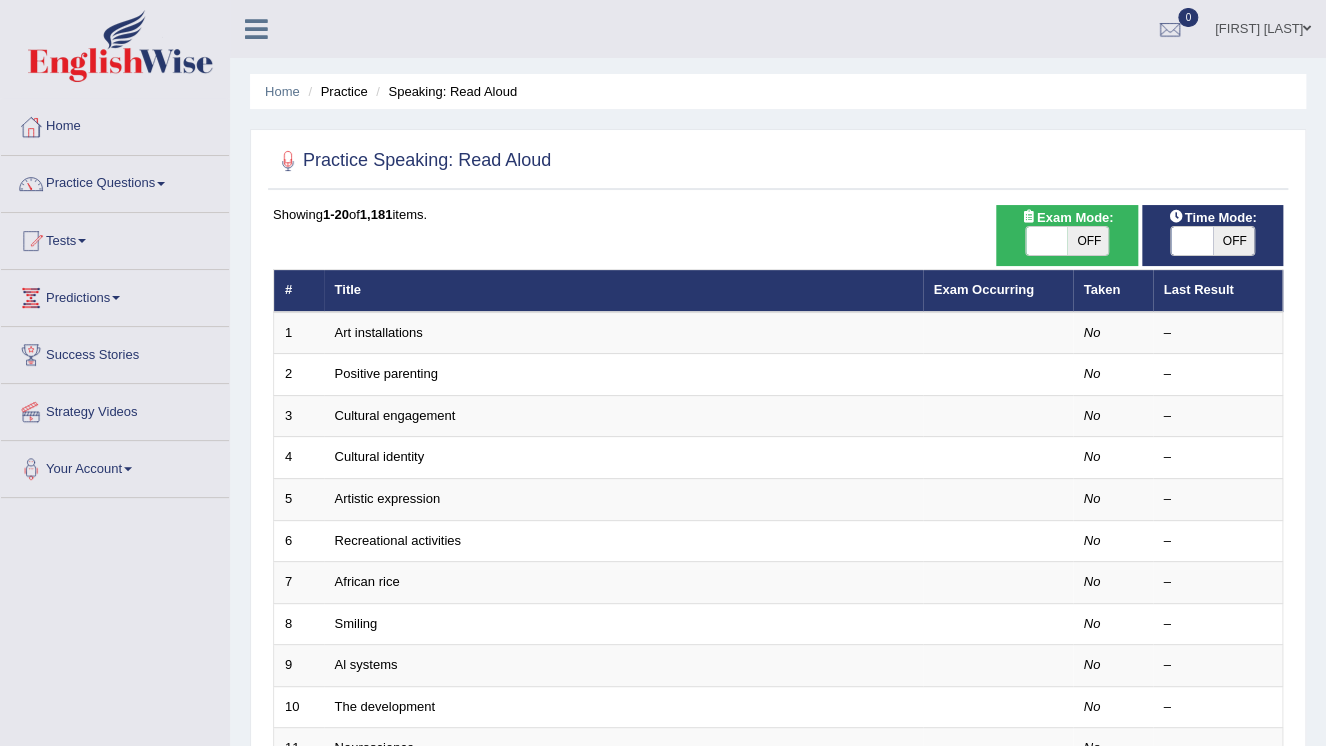 click at bounding box center [82, 241] 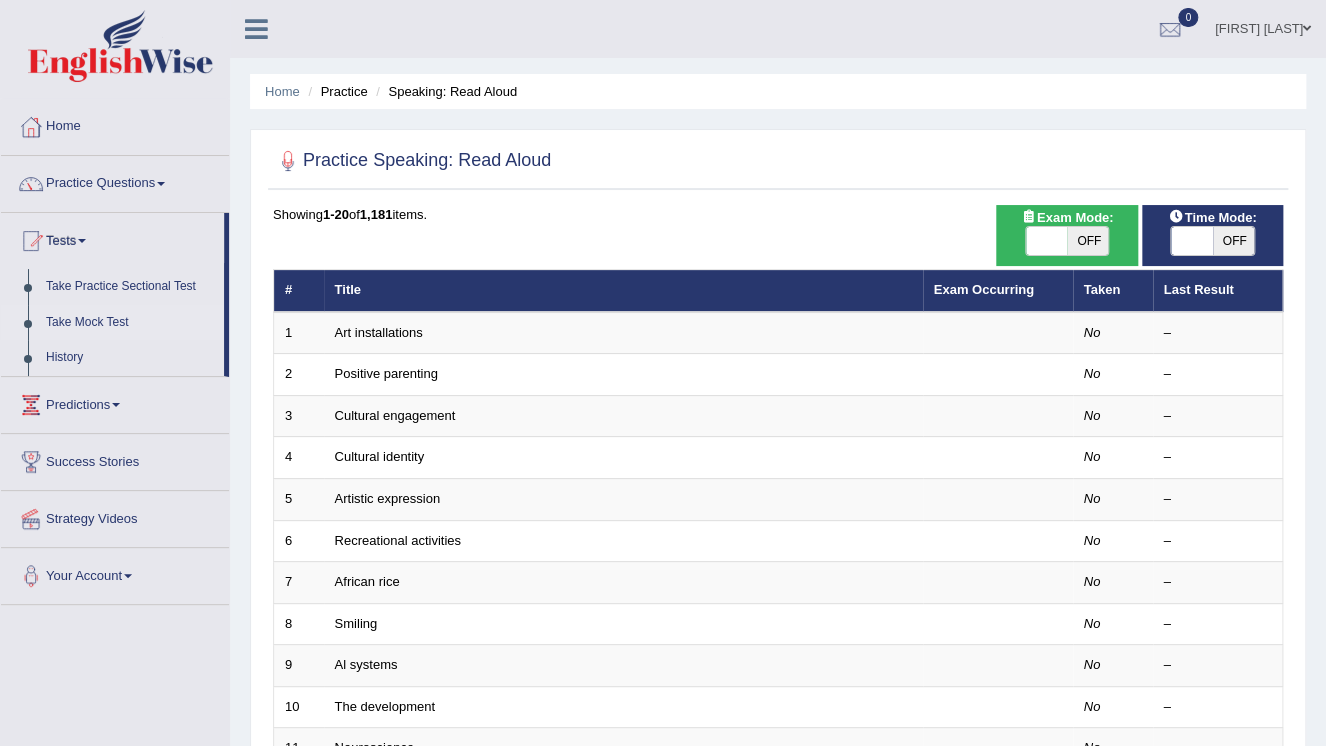 click on "Take Mock Test" at bounding box center (130, 323) 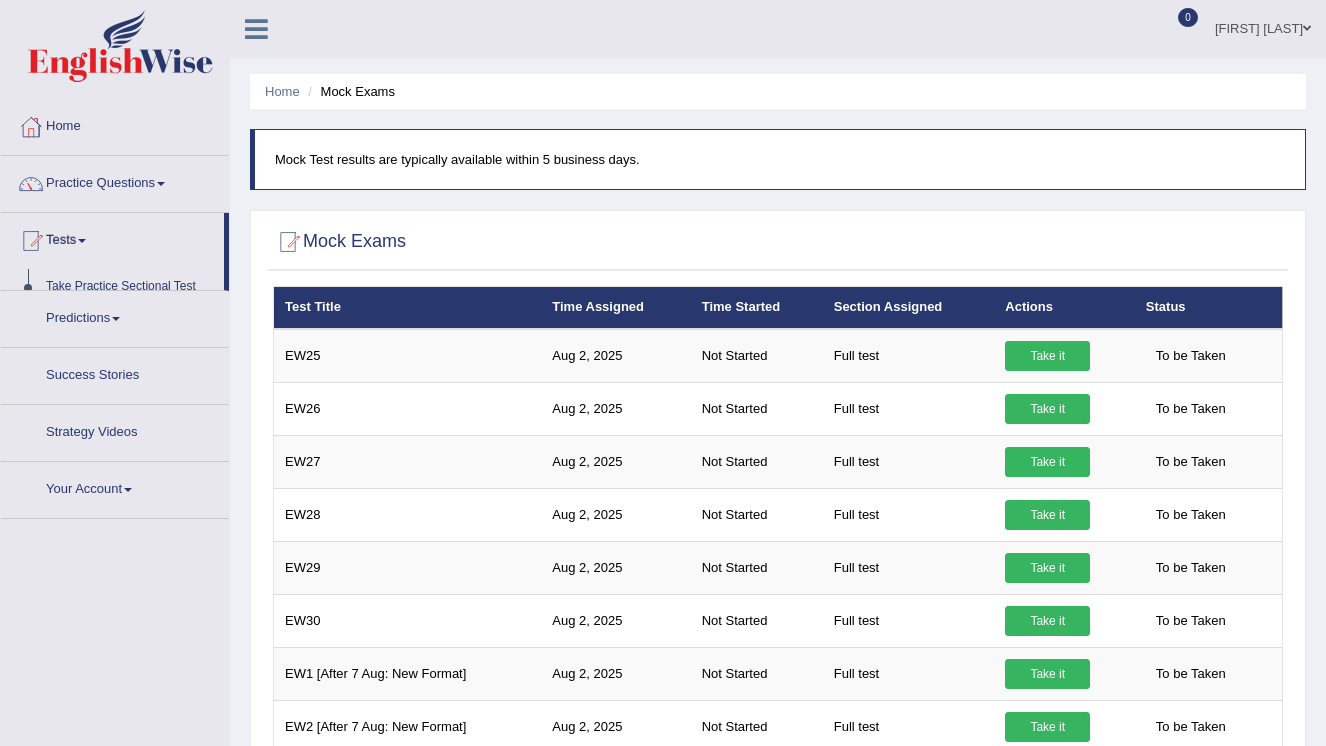 scroll, scrollTop: 0, scrollLeft: 0, axis: both 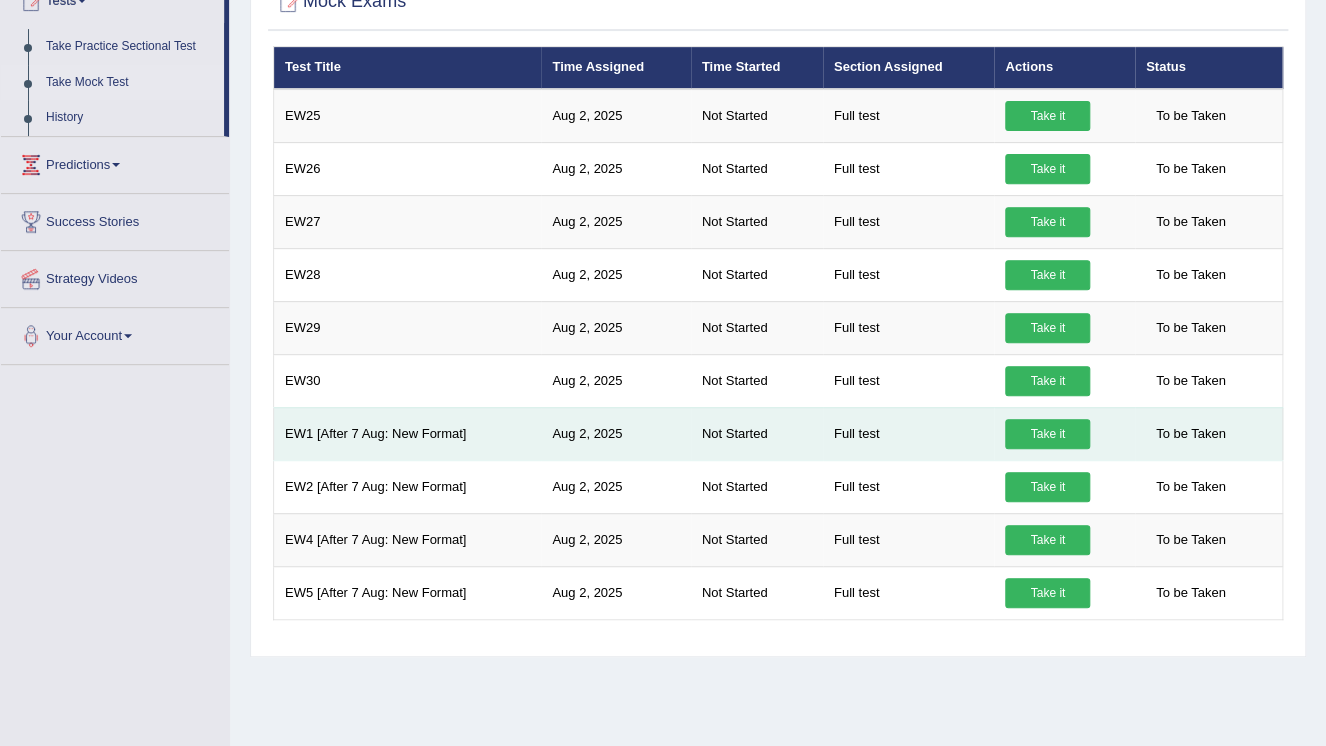 click on "Take it" at bounding box center [1047, 434] 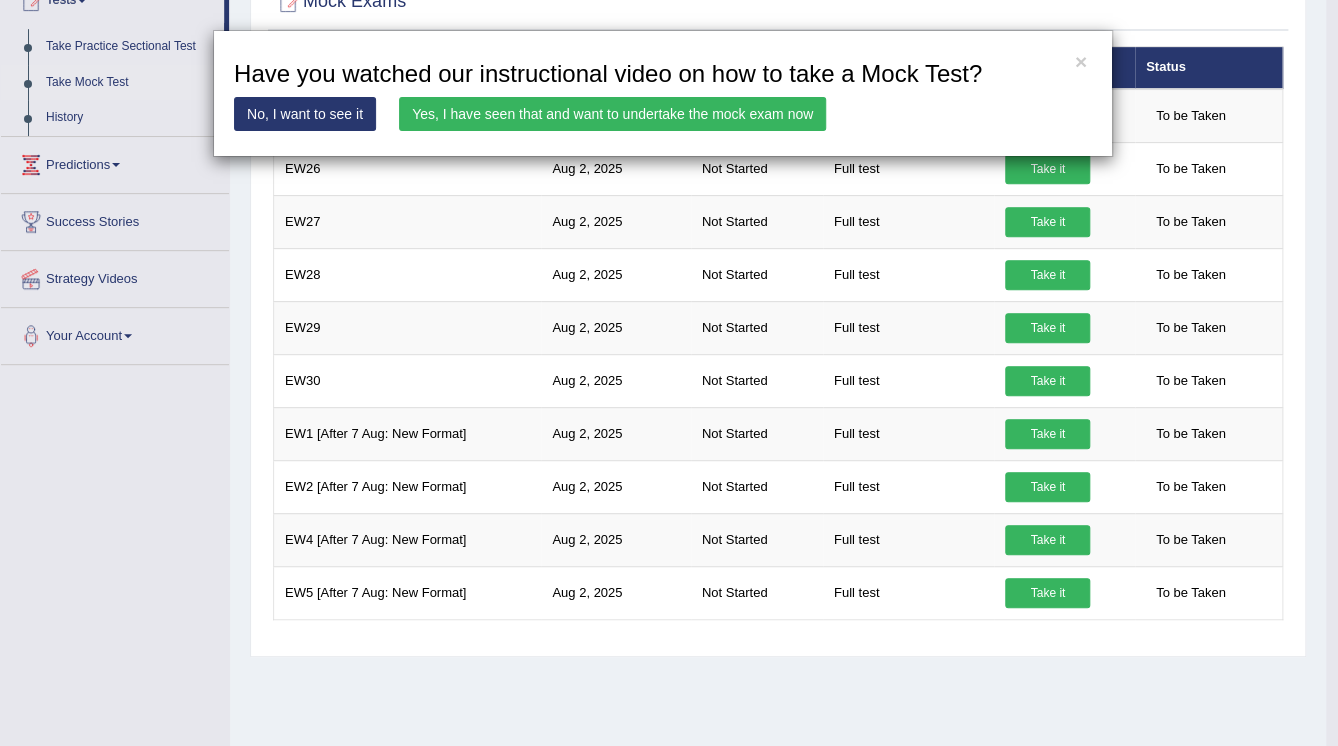 click on "Yes, I have seen that and want to undertake the mock exam now" at bounding box center [612, 114] 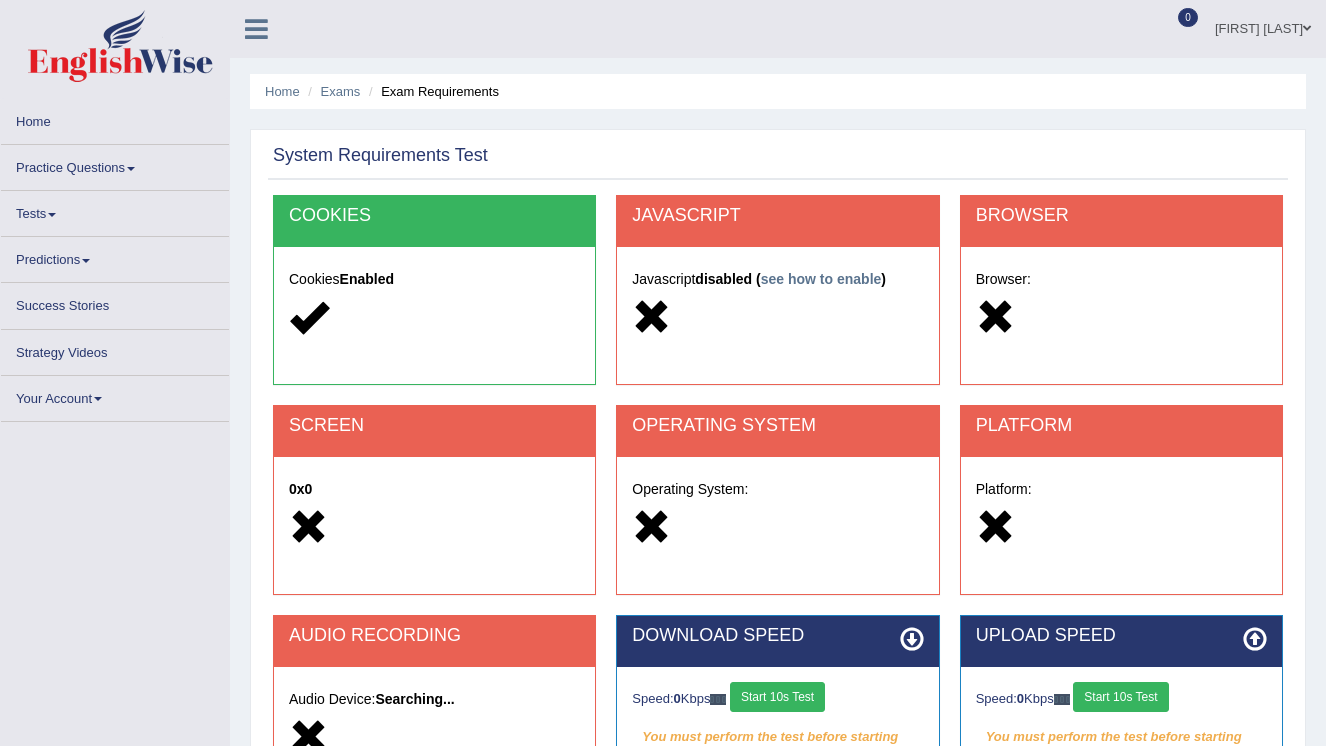 scroll, scrollTop: 0, scrollLeft: 0, axis: both 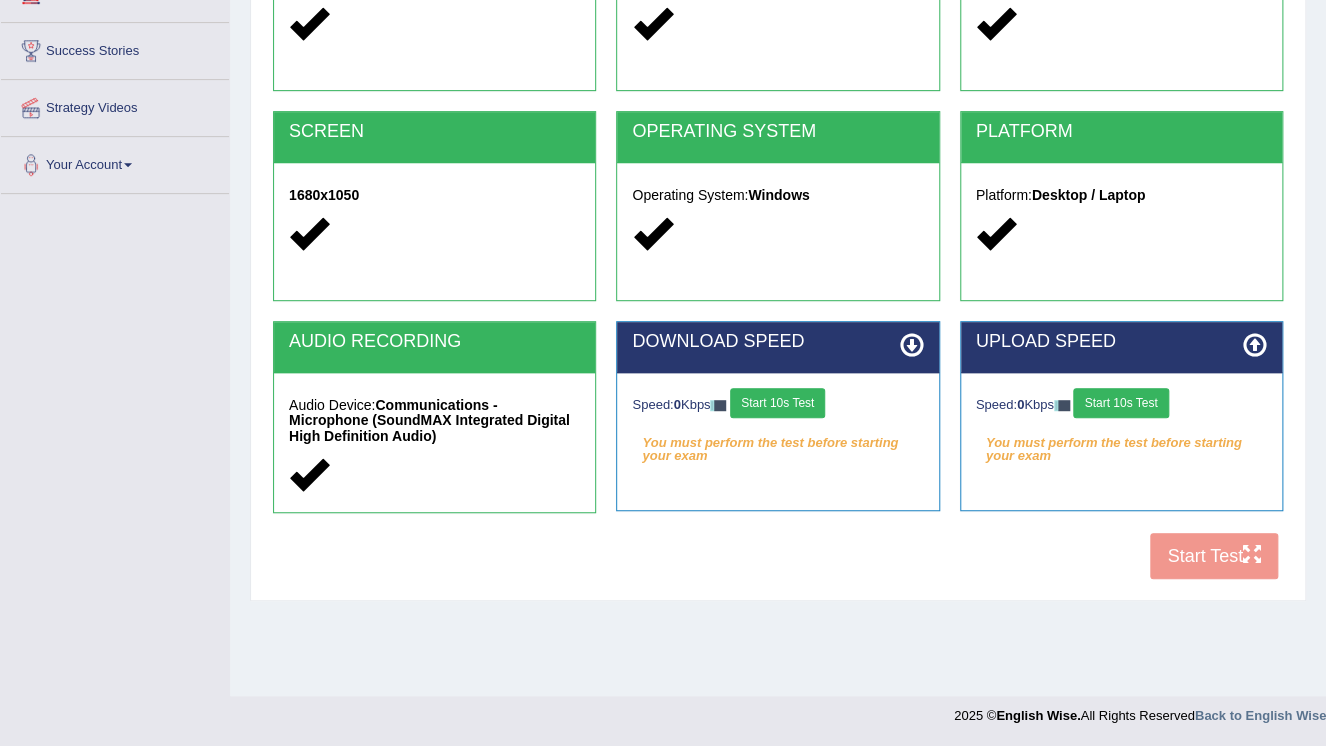 click on "Start 10s Test" at bounding box center [777, 403] 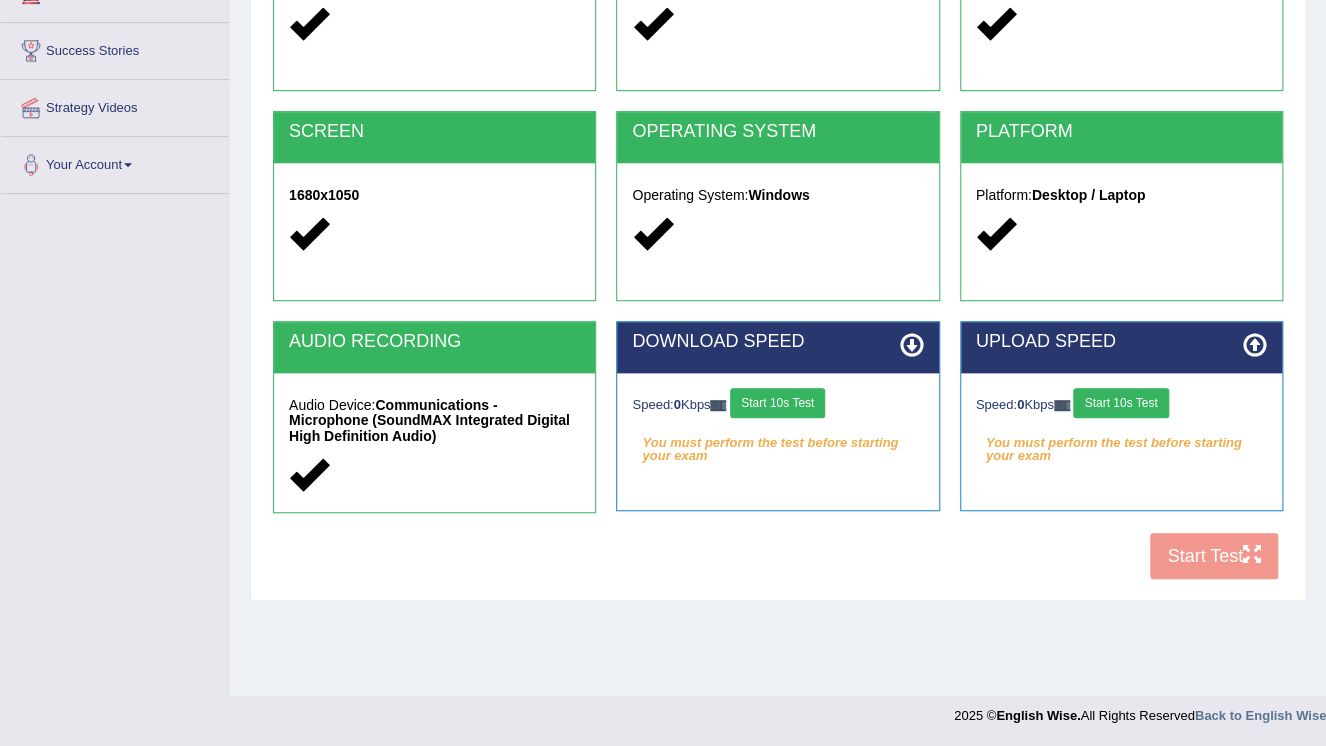 click on "Start 10s Test" at bounding box center (777, 403) 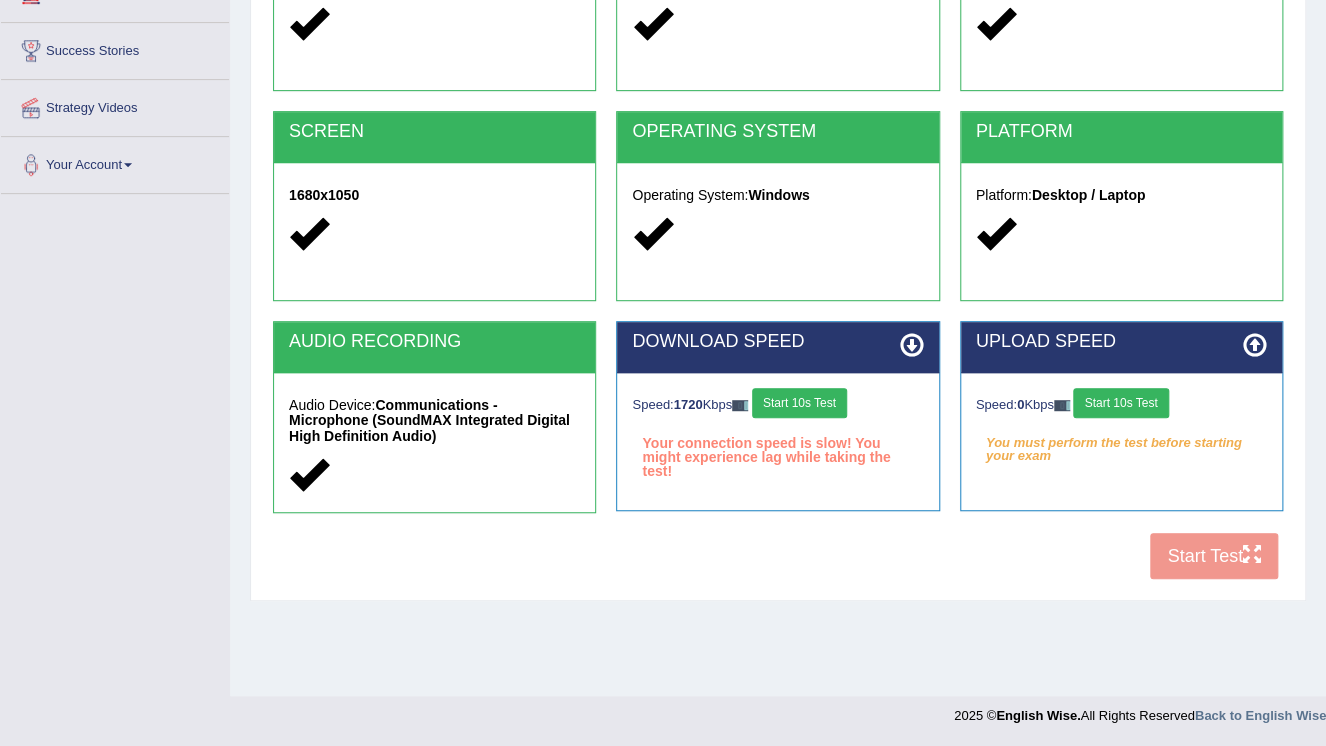 click on "Start 10s Test" at bounding box center [1120, 403] 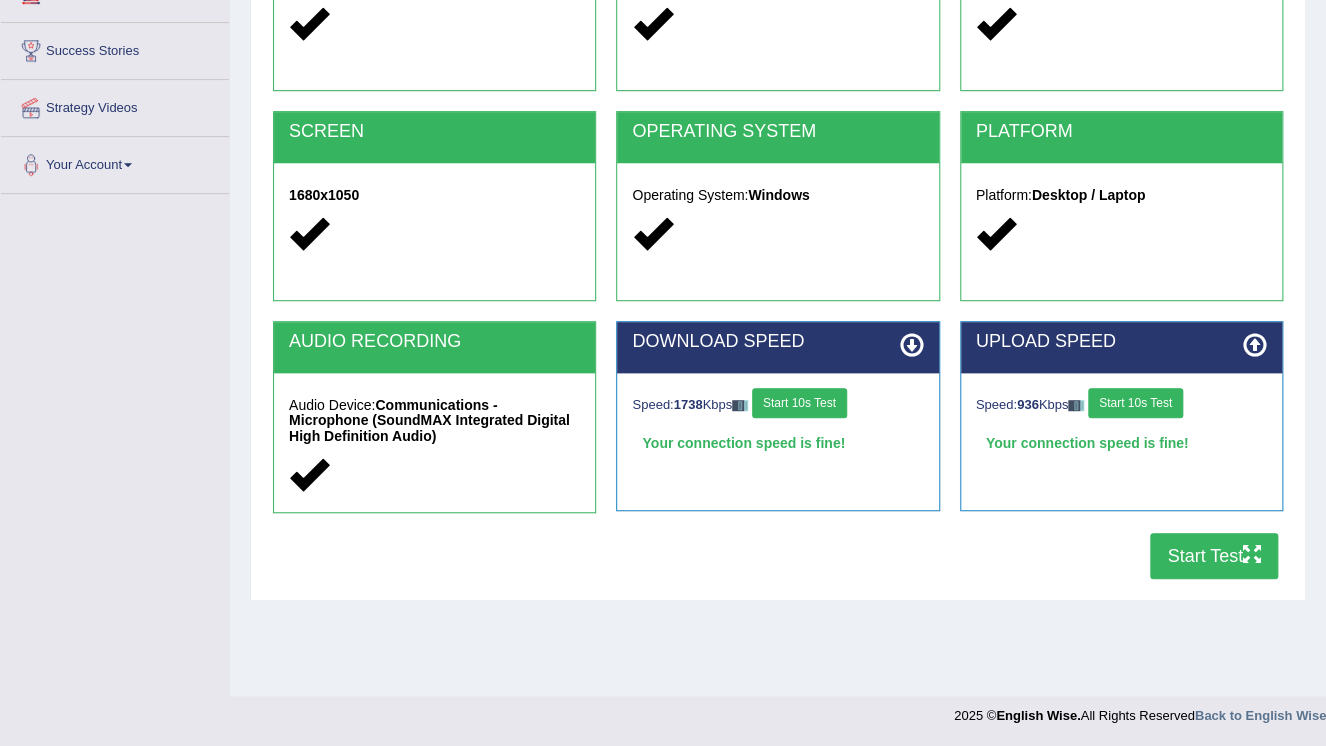 click on "Start Test" at bounding box center [1214, 556] 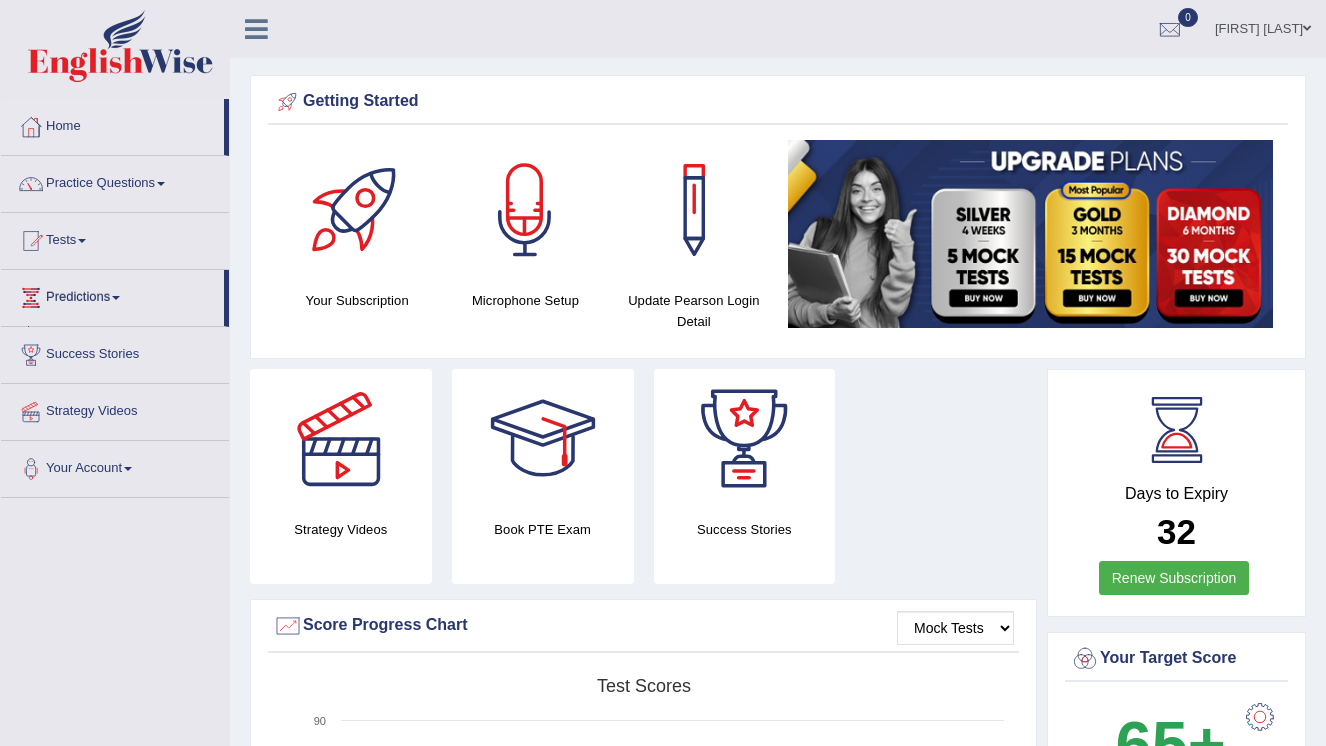 scroll, scrollTop: 0, scrollLeft: 0, axis: both 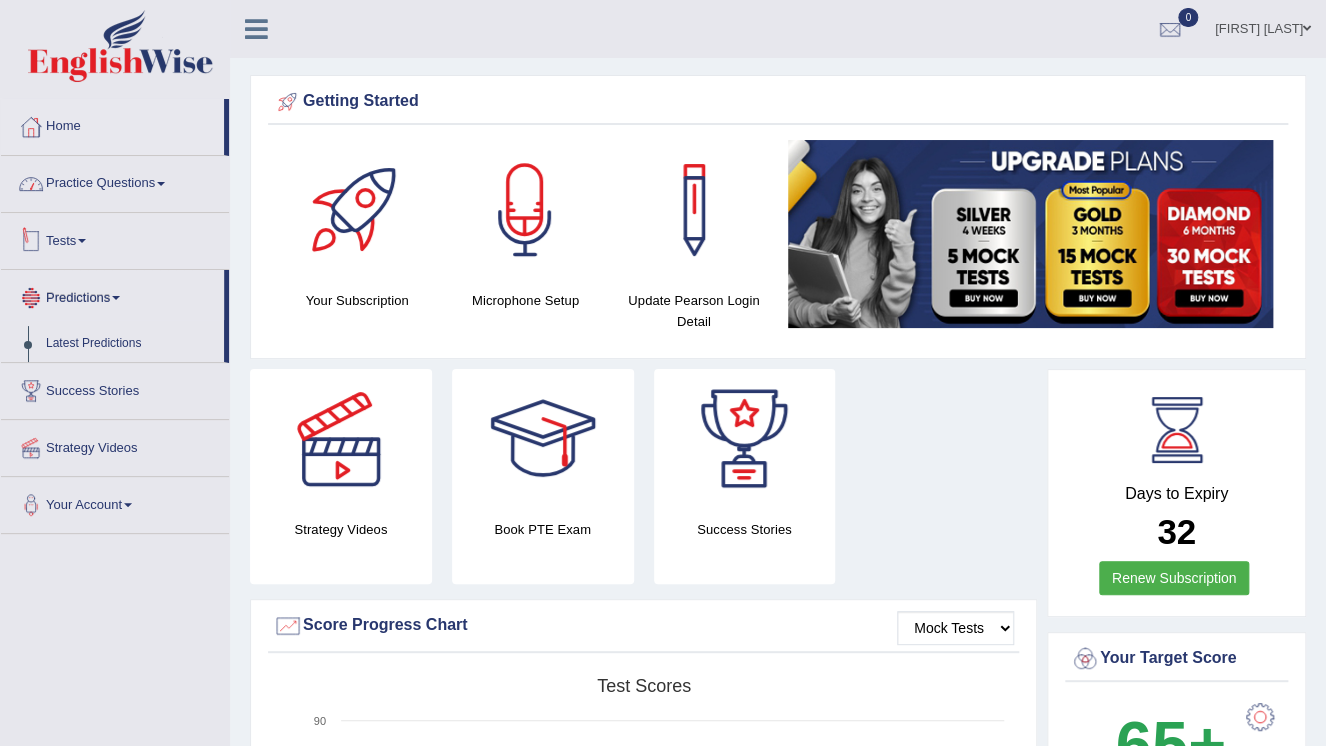 click on "Practice Questions" at bounding box center (115, 181) 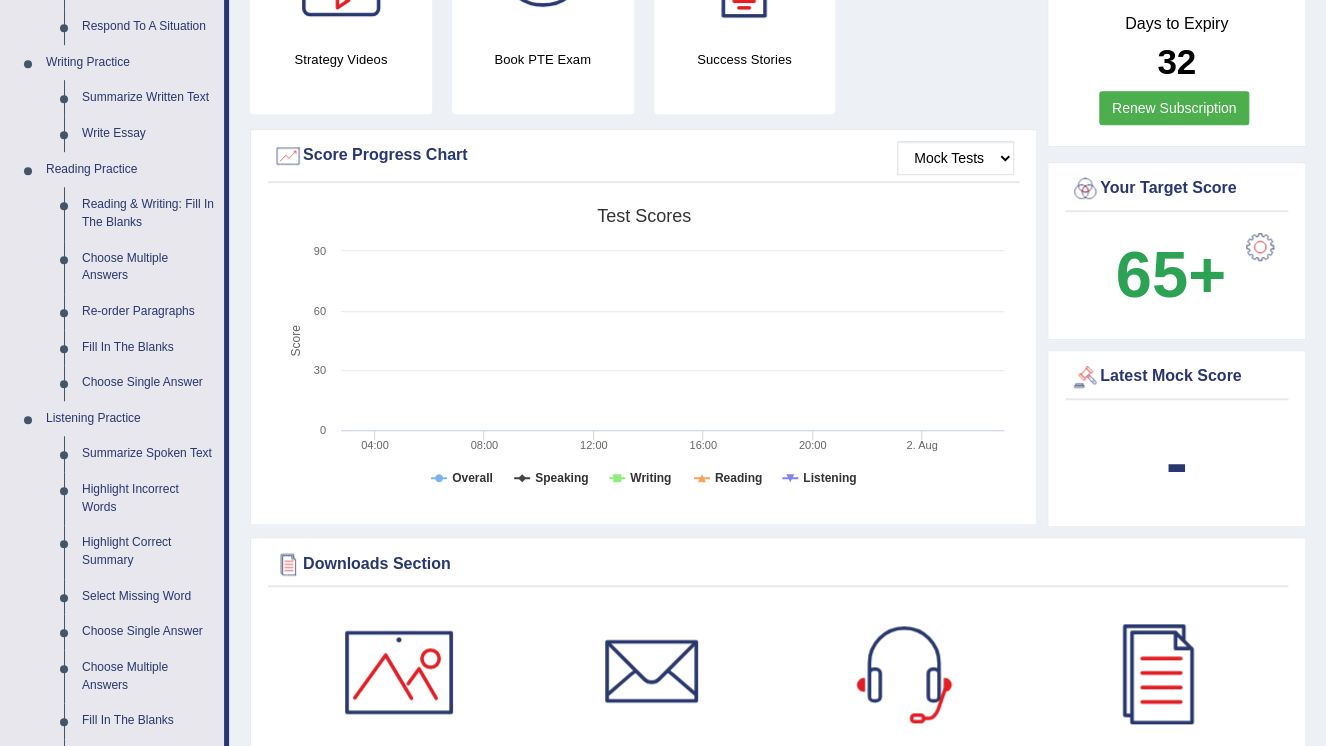 scroll, scrollTop: 480, scrollLeft: 0, axis: vertical 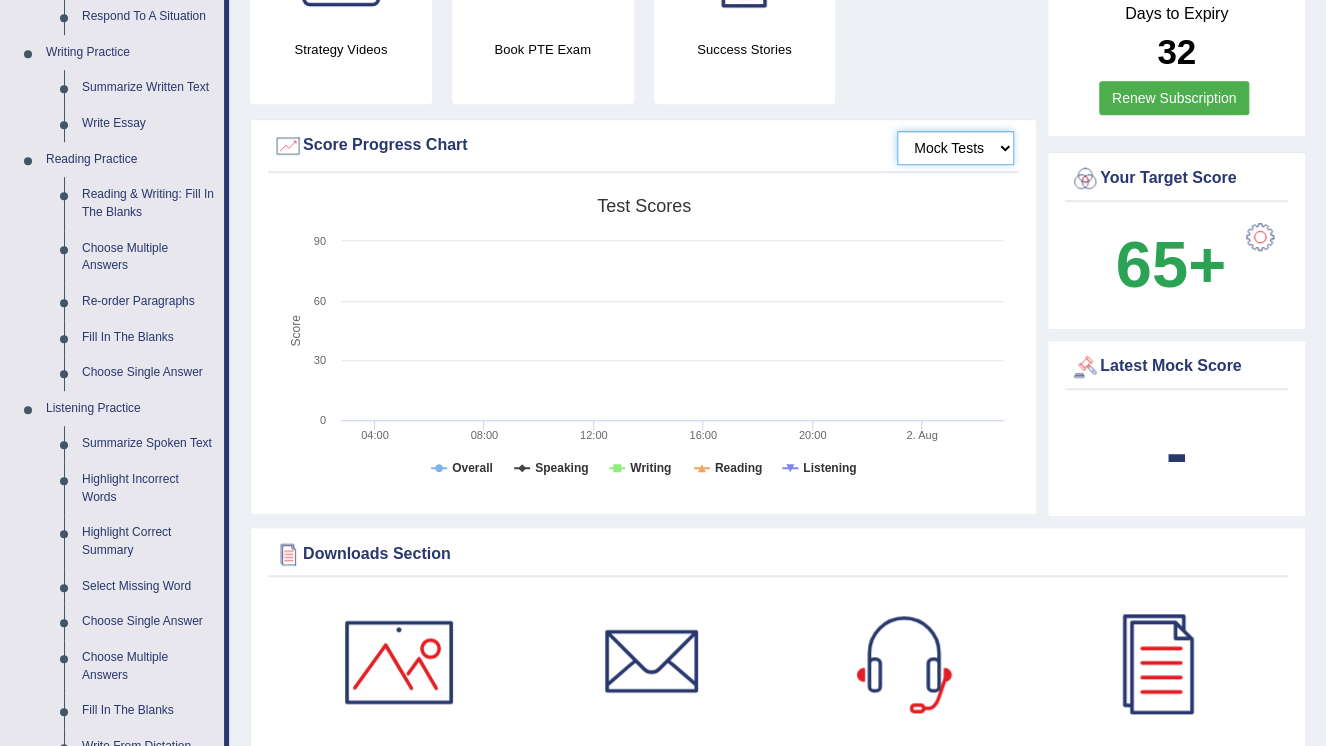 click on "Mock Tests" at bounding box center [955, 148] 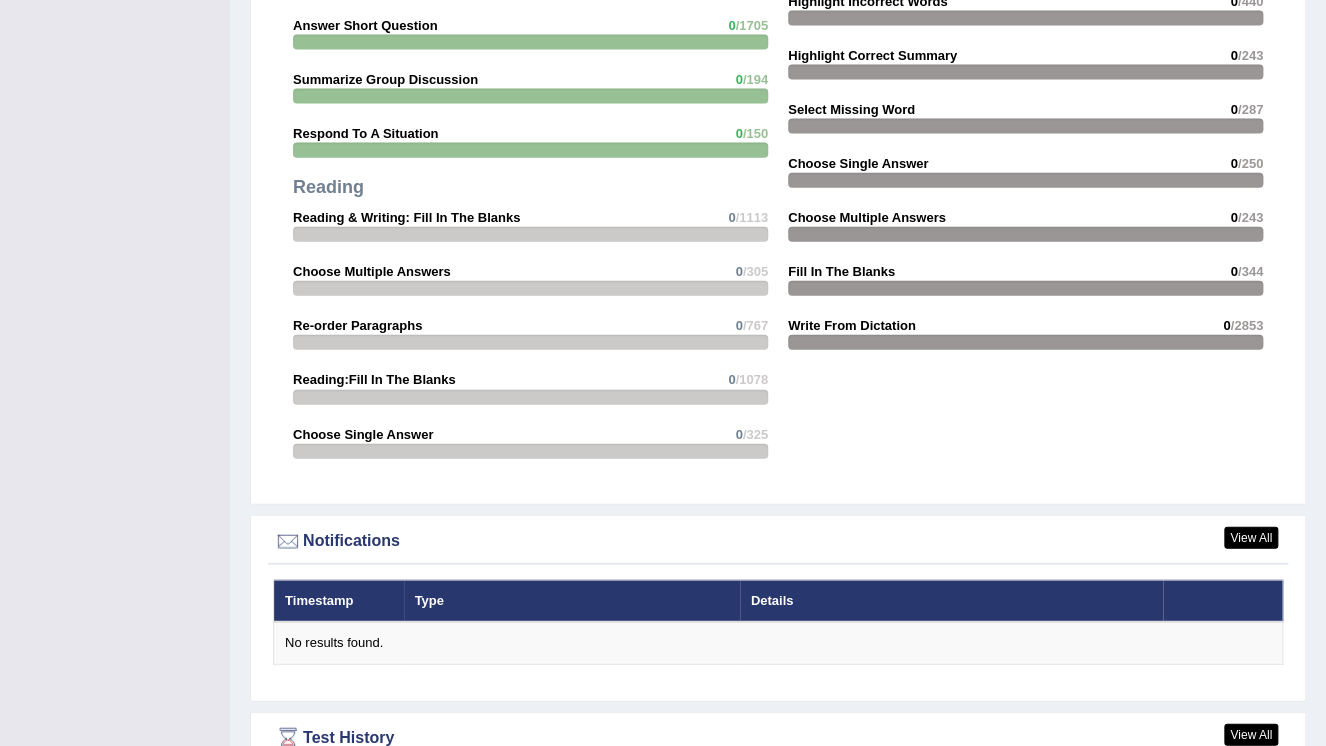 scroll, scrollTop: 2127, scrollLeft: 0, axis: vertical 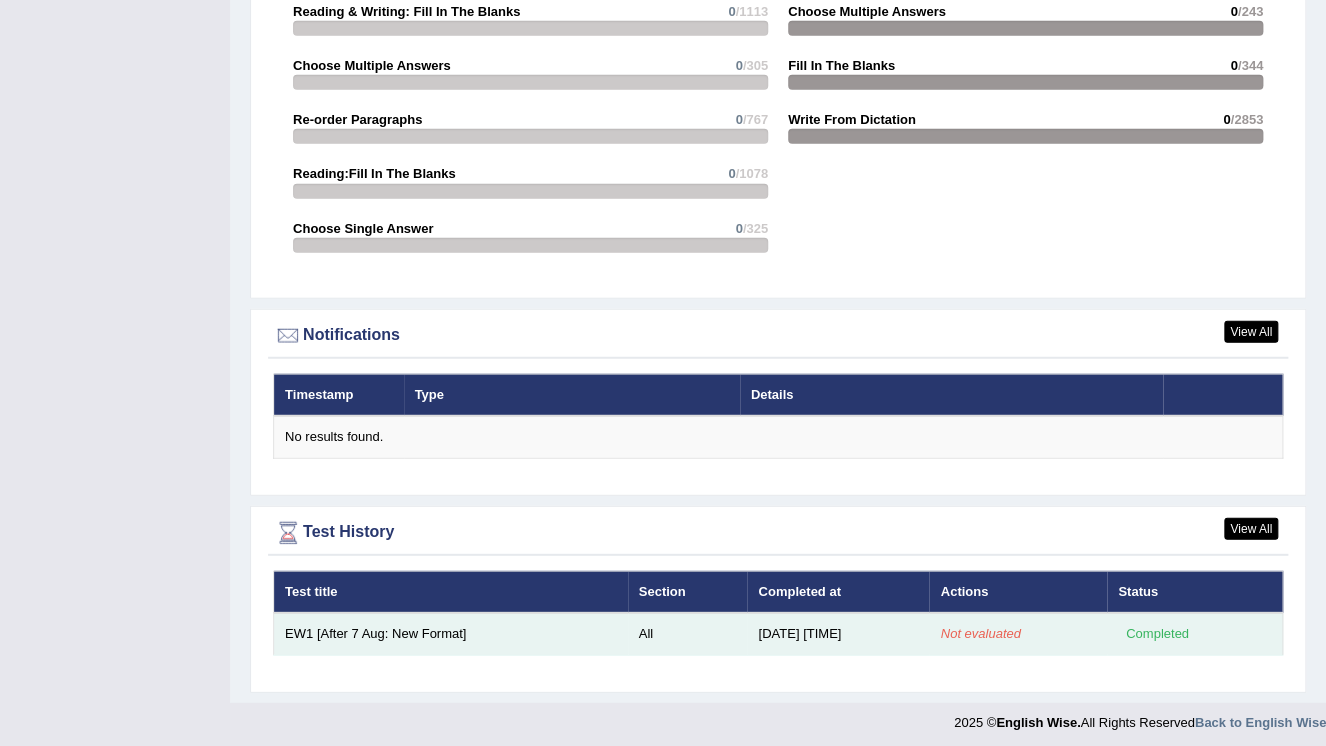 click on "Not evaluated" at bounding box center (980, 633) 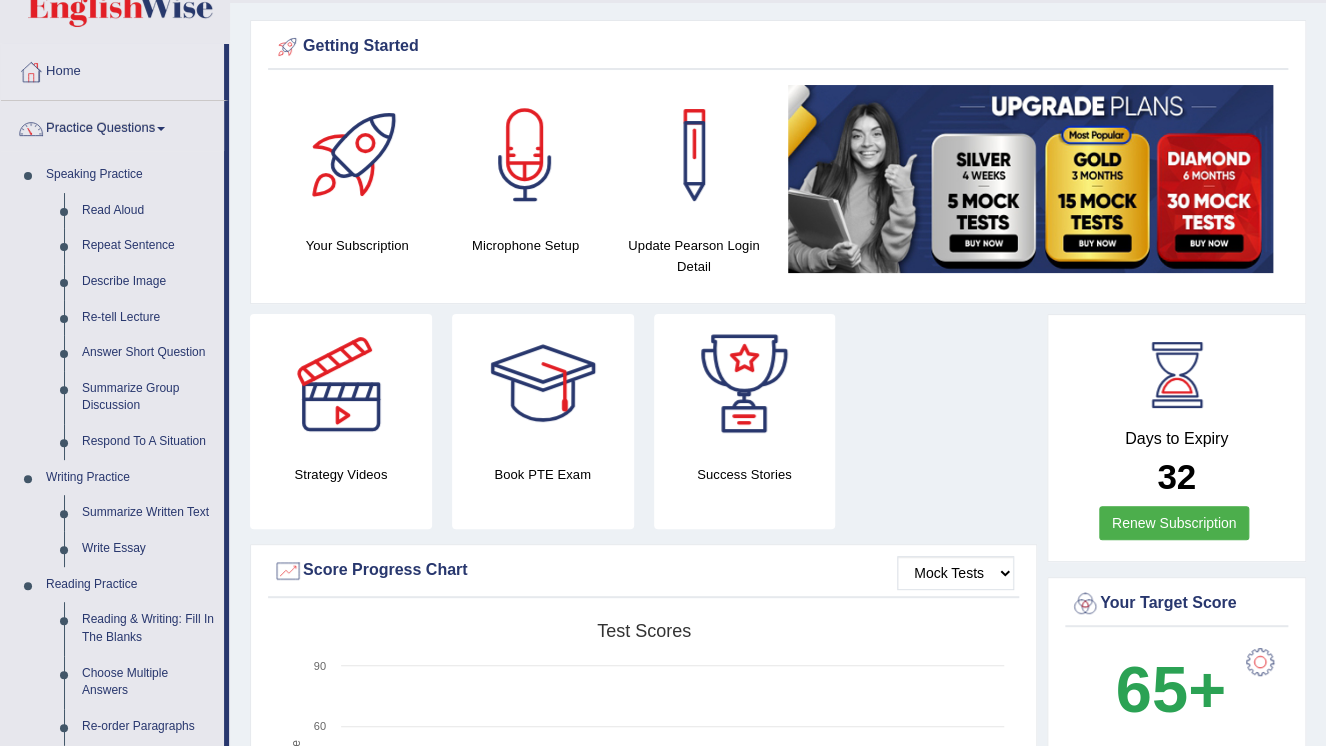 scroll, scrollTop: 0, scrollLeft: 0, axis: both 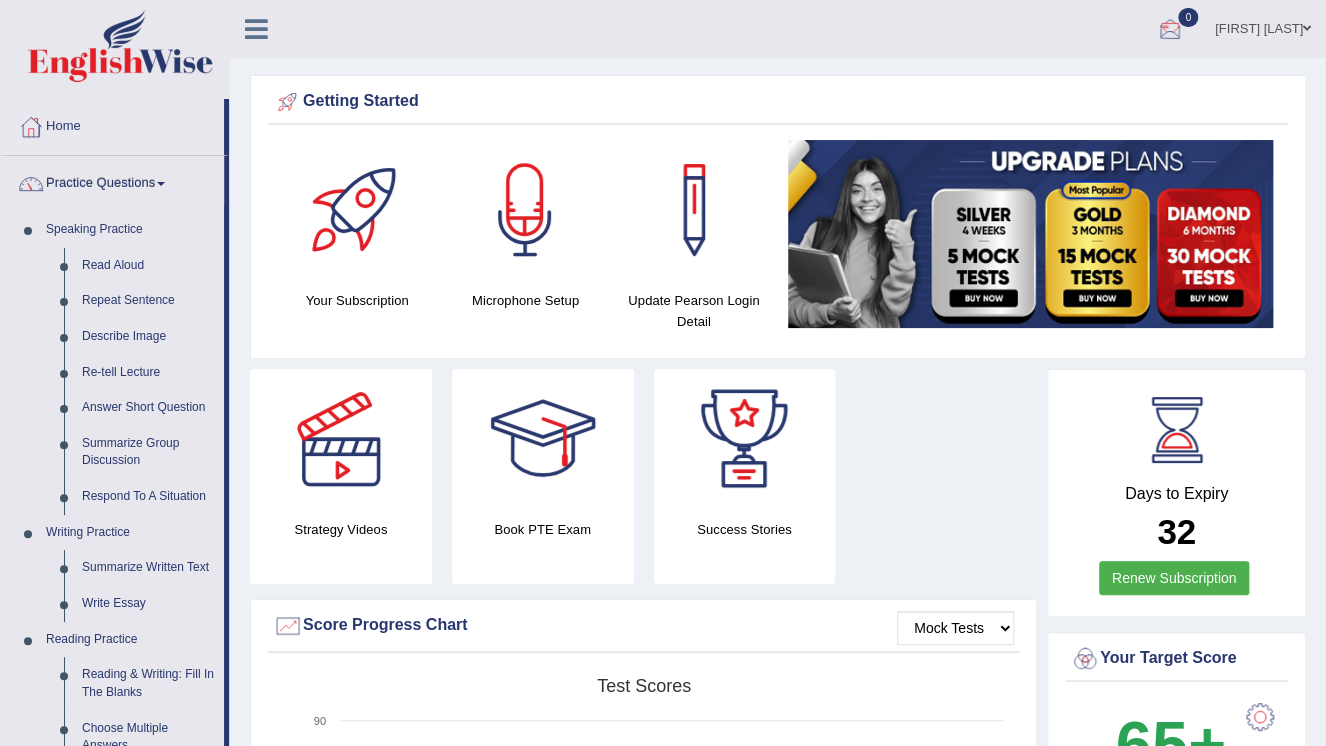 click at bounding box center (1307, 28) 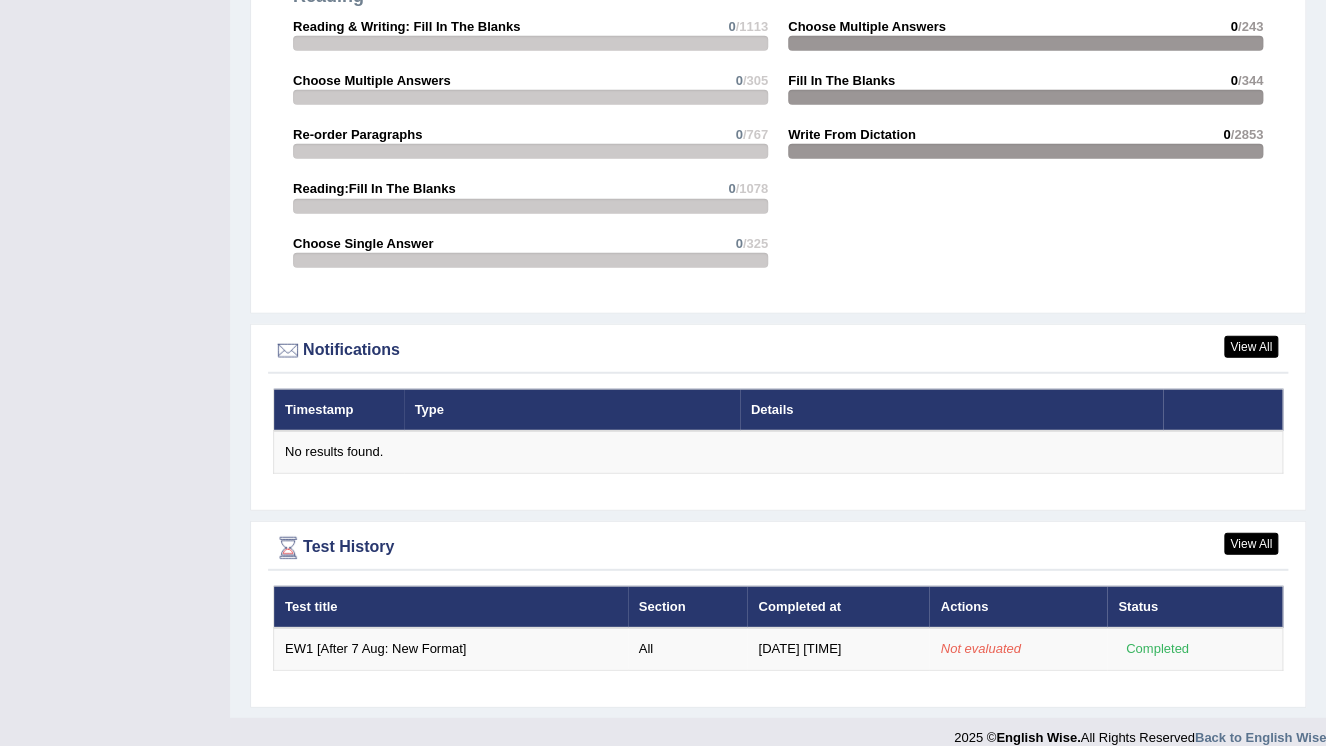 scroll, scrollTop: 2127, scrollLeft: 0, axis: vertical 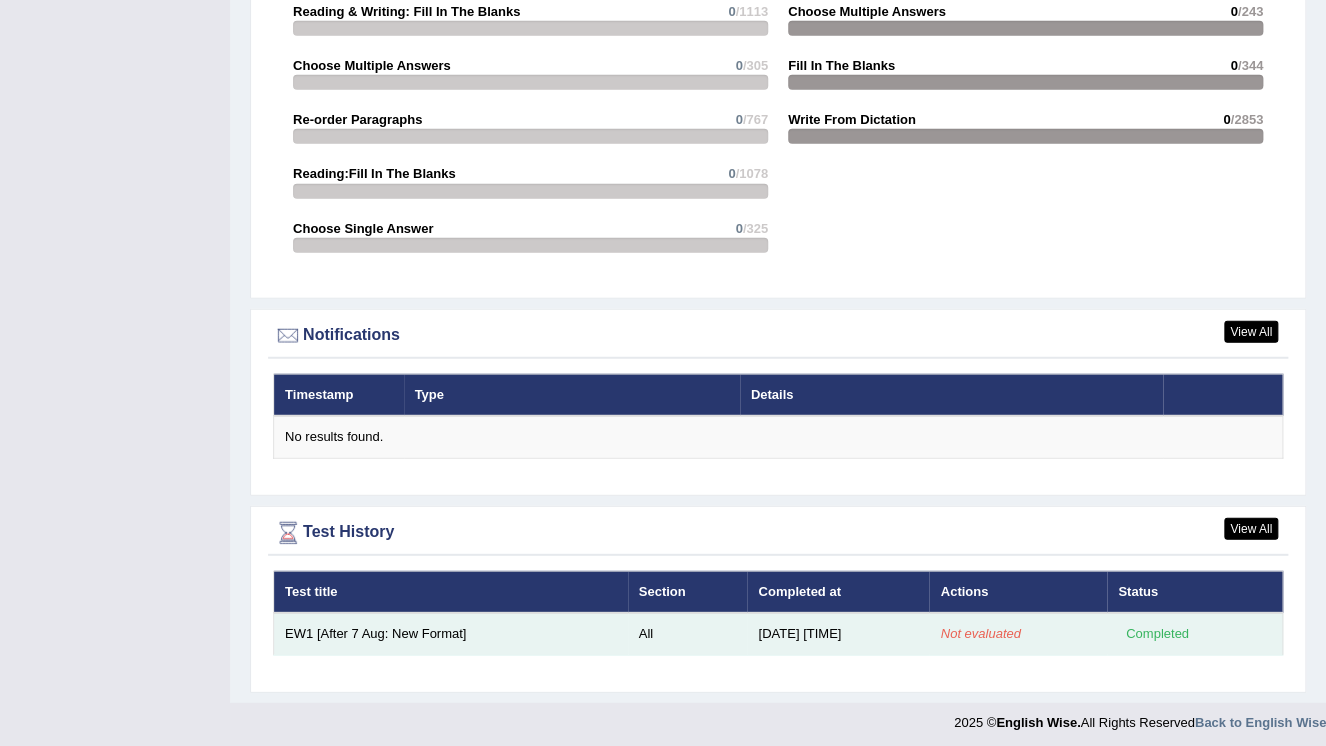 click on "Not evaluated" at bounding box center [980, 633] 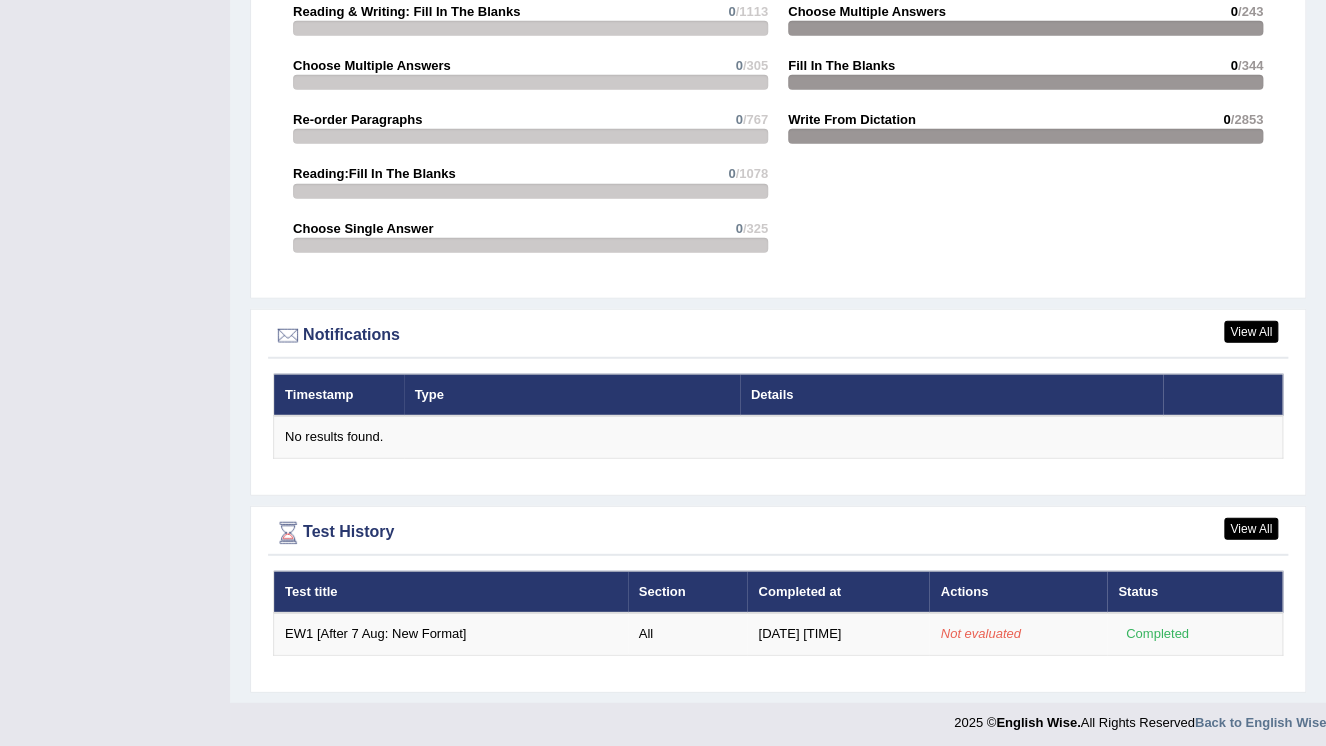 click on "Test History" at bounding box center (778, 533) 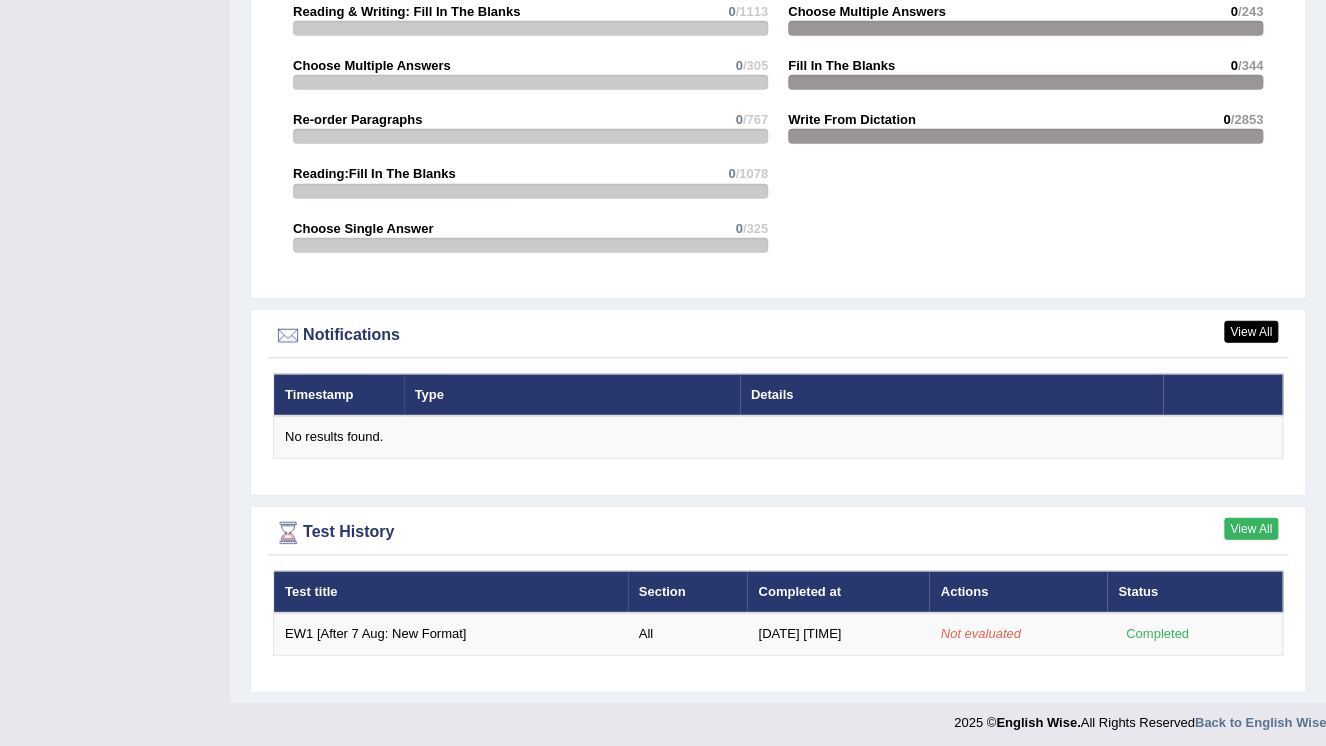 click on "View All" at bounding box center (1251, 529) 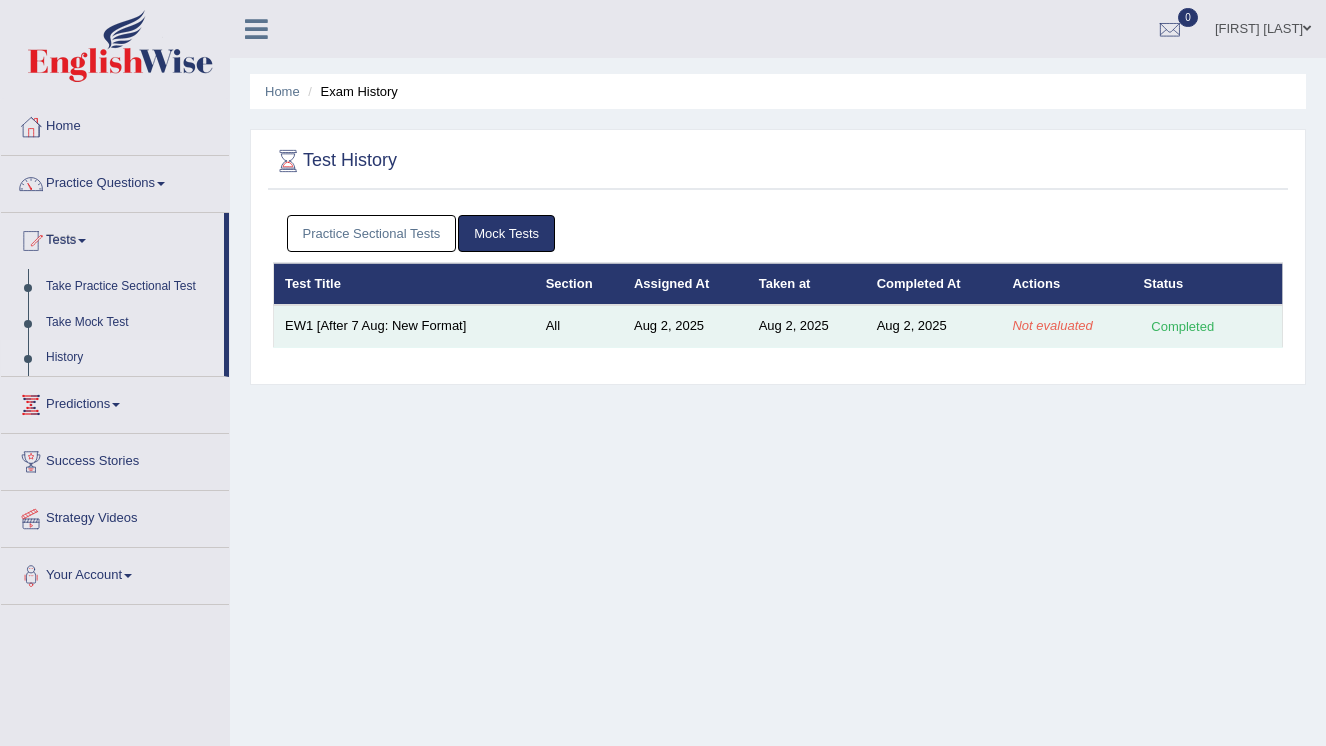 scroll, scrollTop: 0, scrollLeft: 0, axis: both 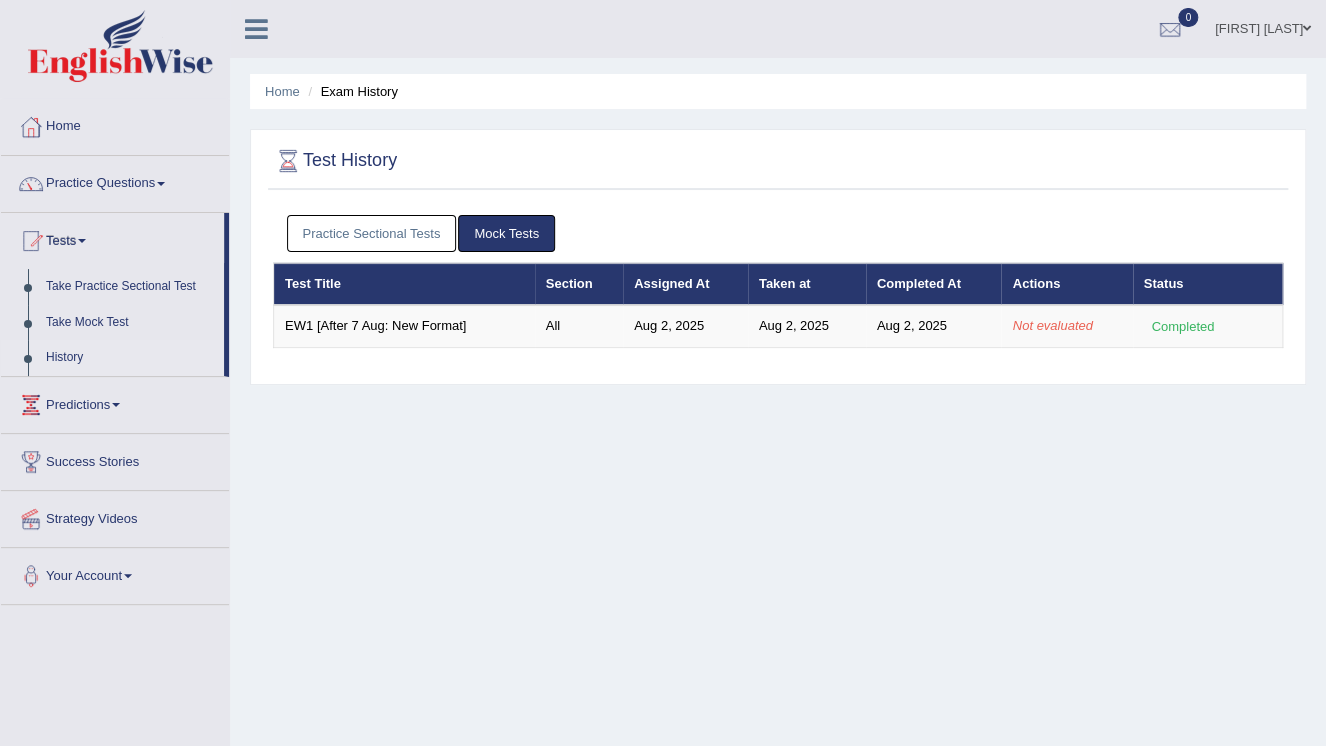 click on "History" at bounding box center [130, 358] 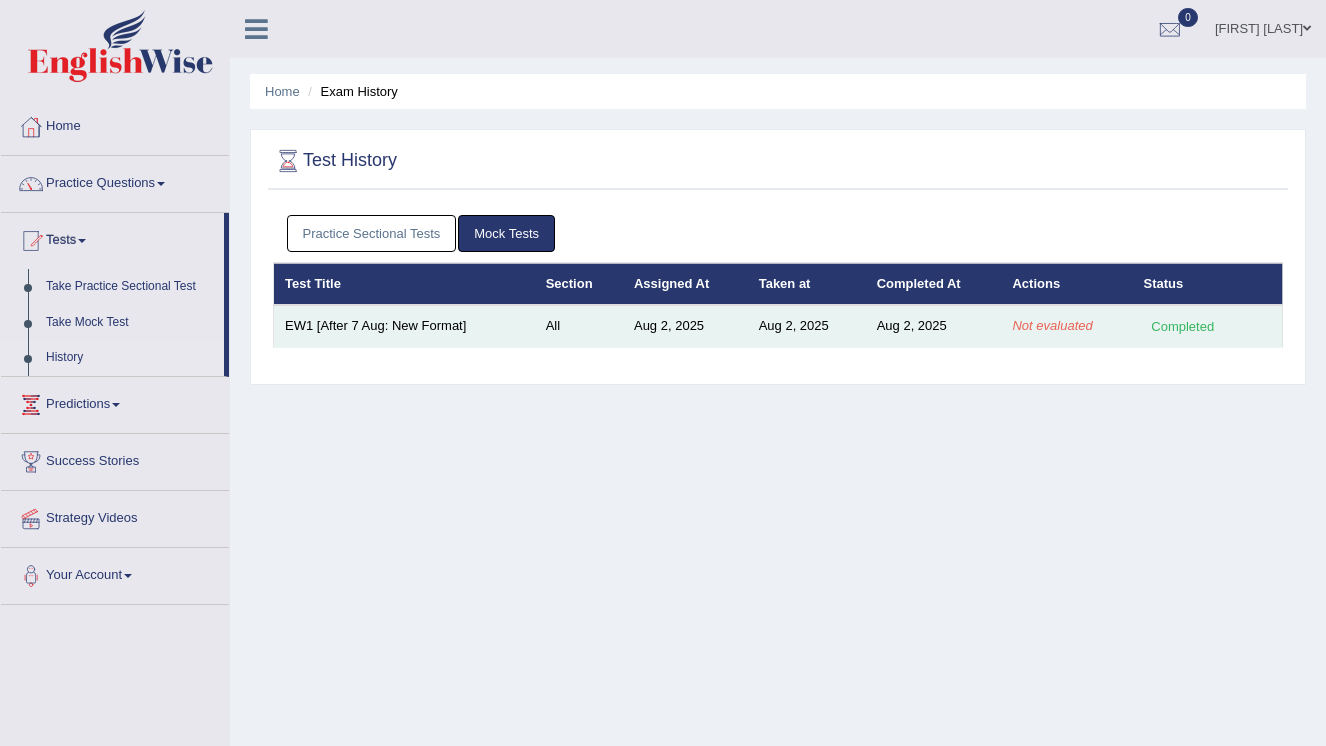 scroll, scrollTop: 0, scrollLeft: 0, axis: both 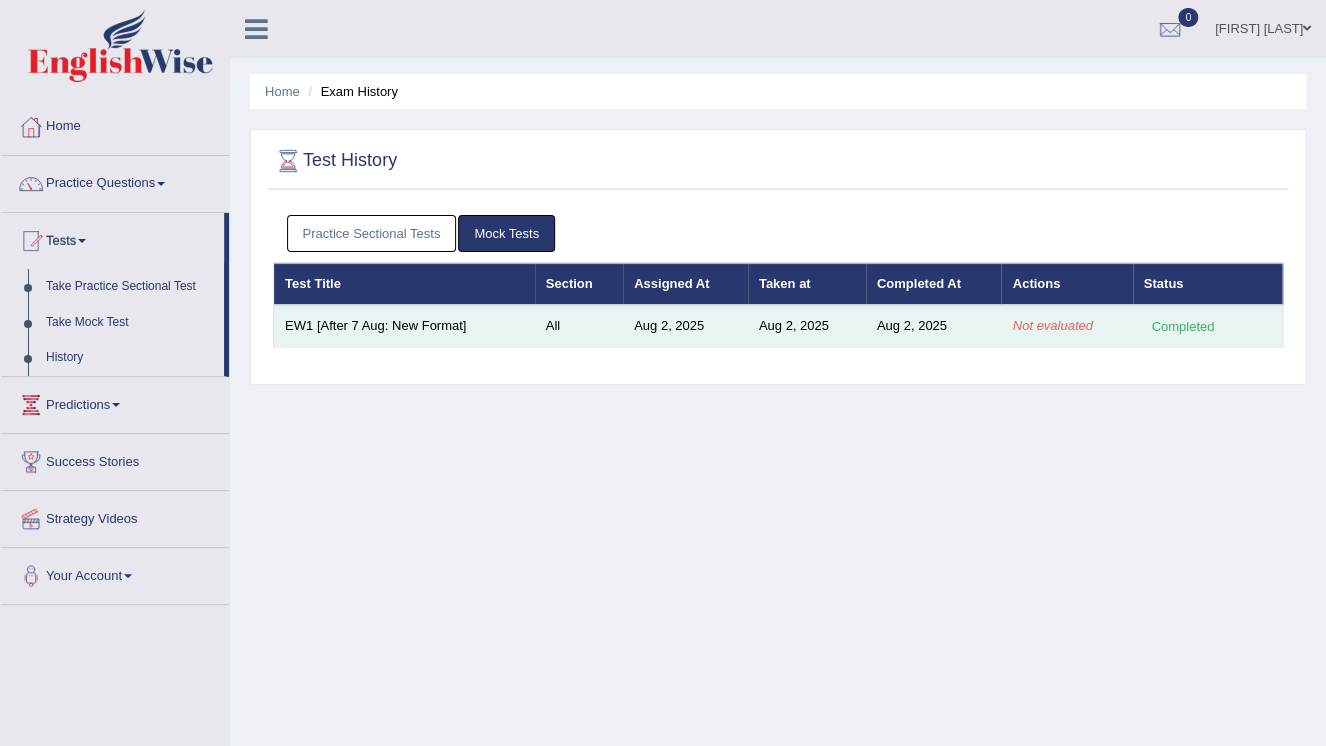 click on "Completed" at bounding box center [1183, 326] 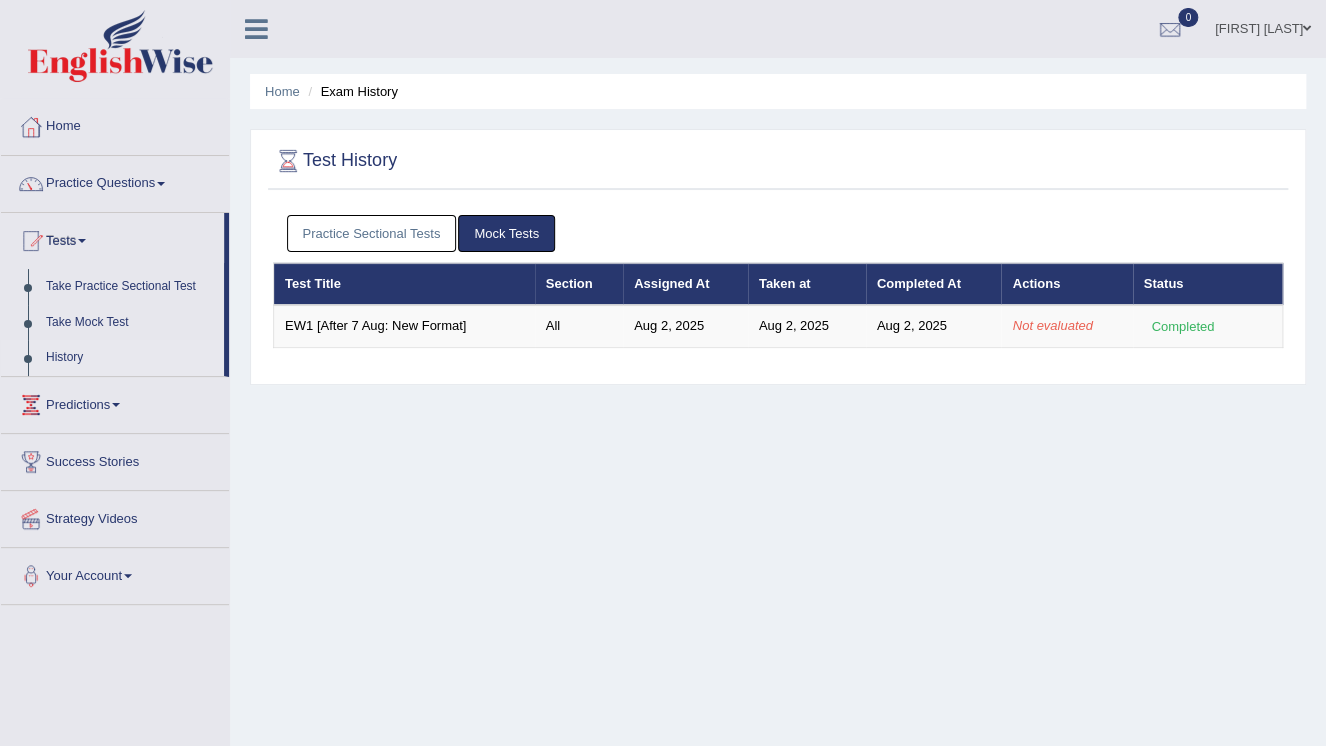 click on "Shruti Pednekar" at bounding box center [1263, 26] 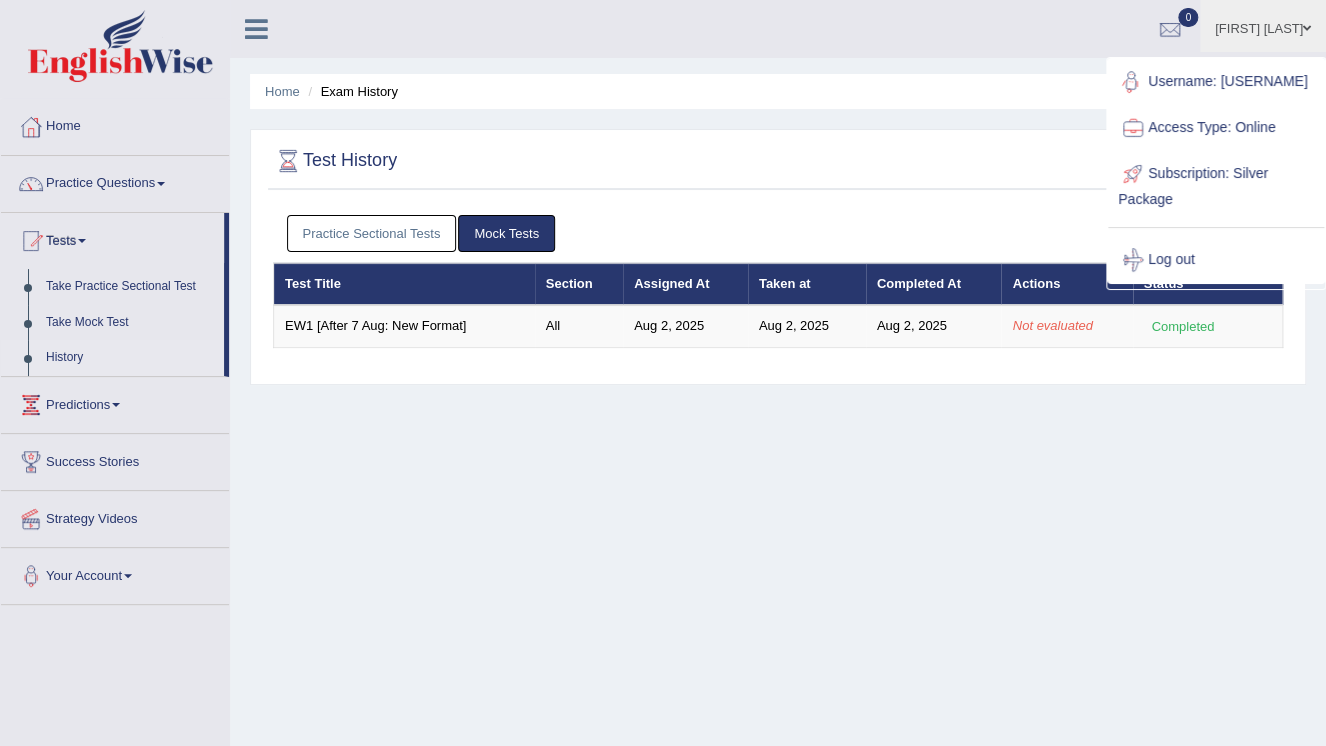 click on "Shruti Pednekar" at bounding box center (1263, 26) 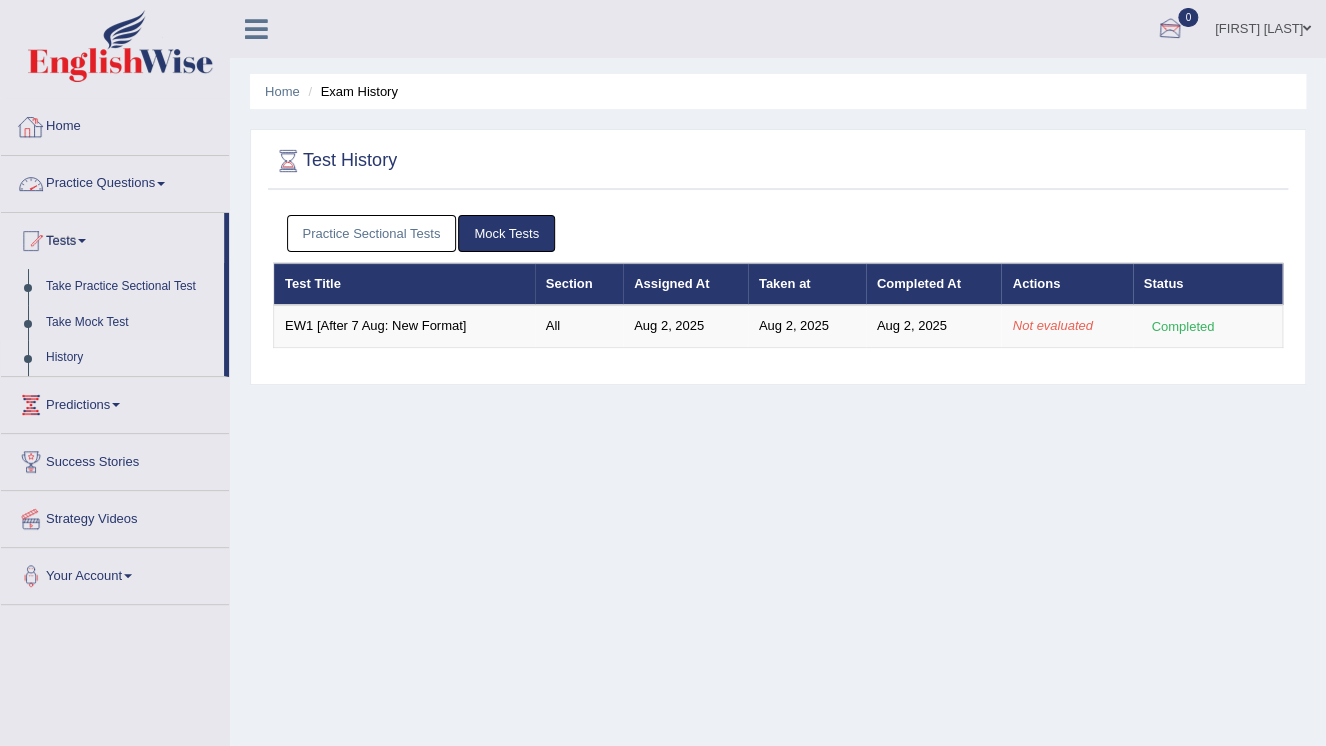 click on "Shruti Pednekar" at bounding box center [1263, 26] 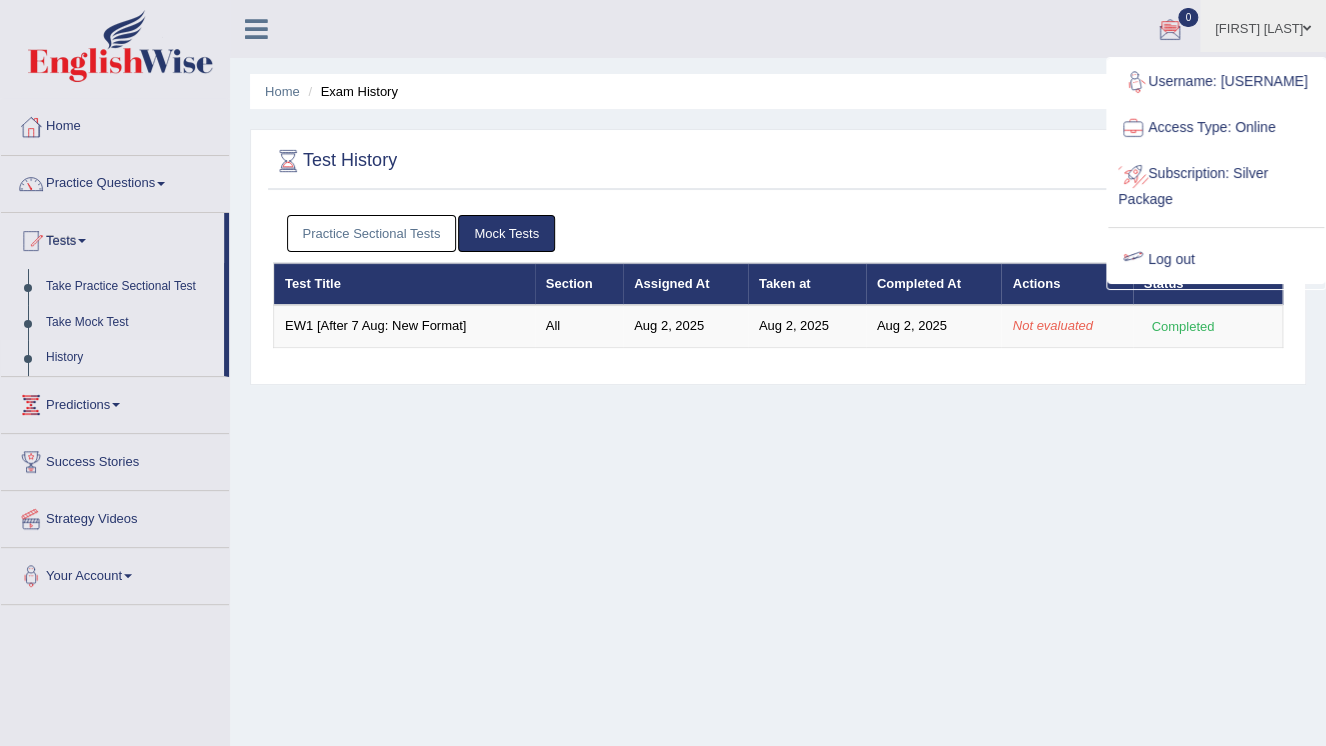 click on "Log out" at bounding box center (1216, 260) 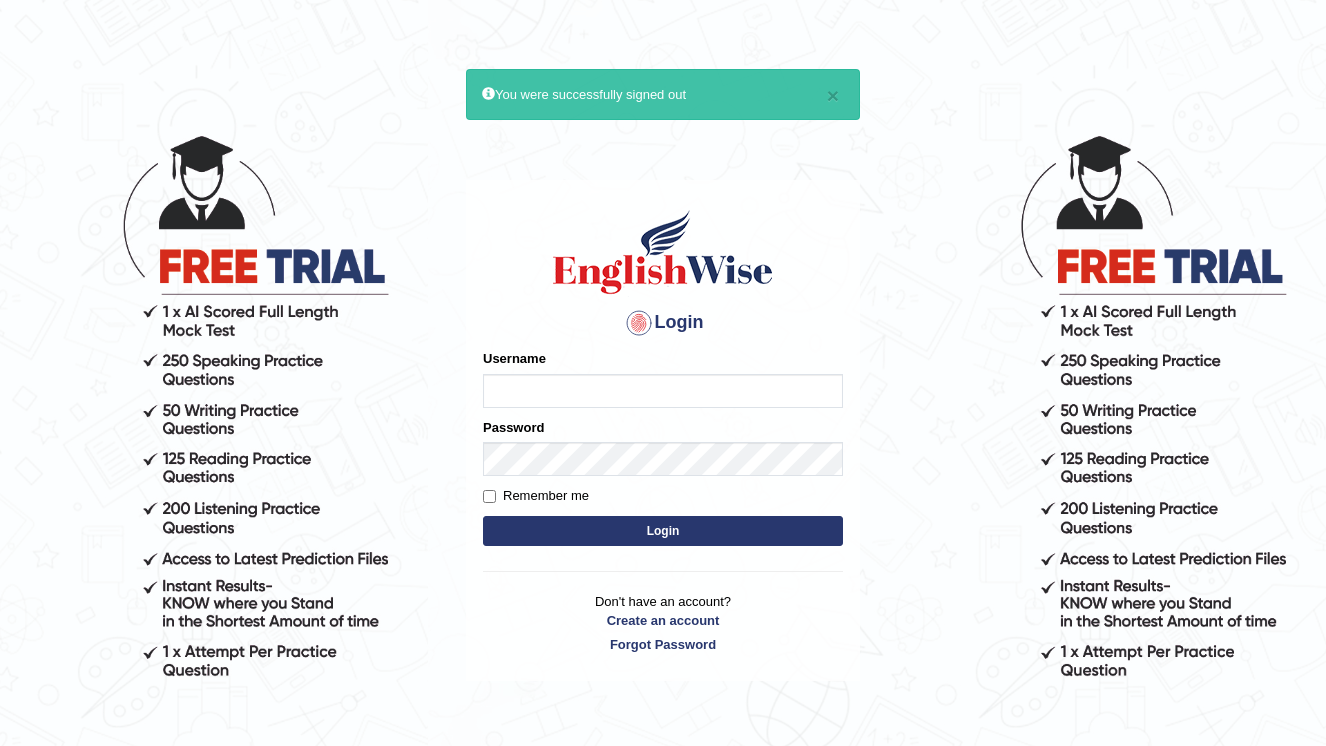 scroll, scrollTop: 0, scrollLeft: 0, axis: both 